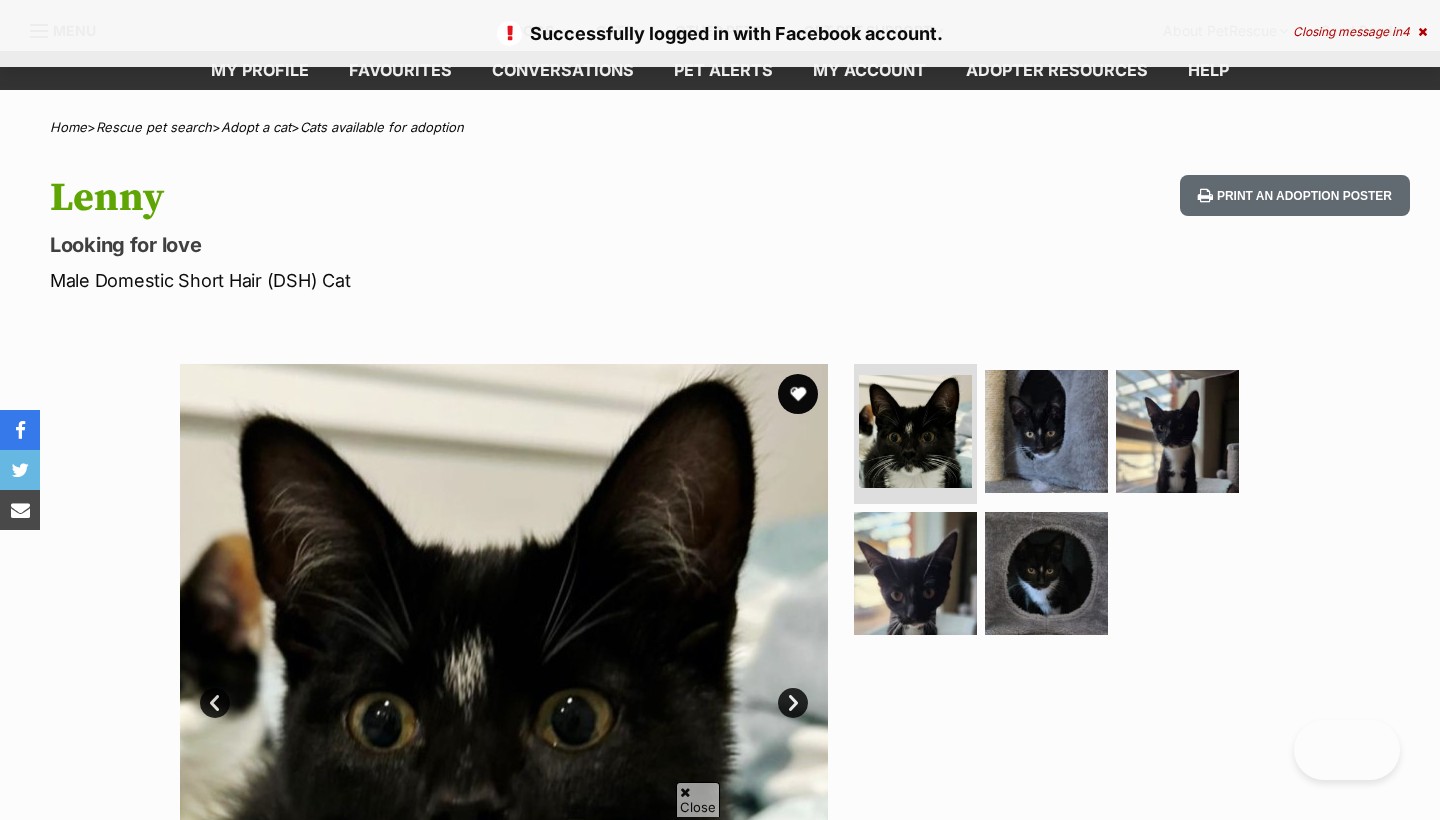 scroll, scrollTop: 1001, scrollLeft: 0, axis: vertical 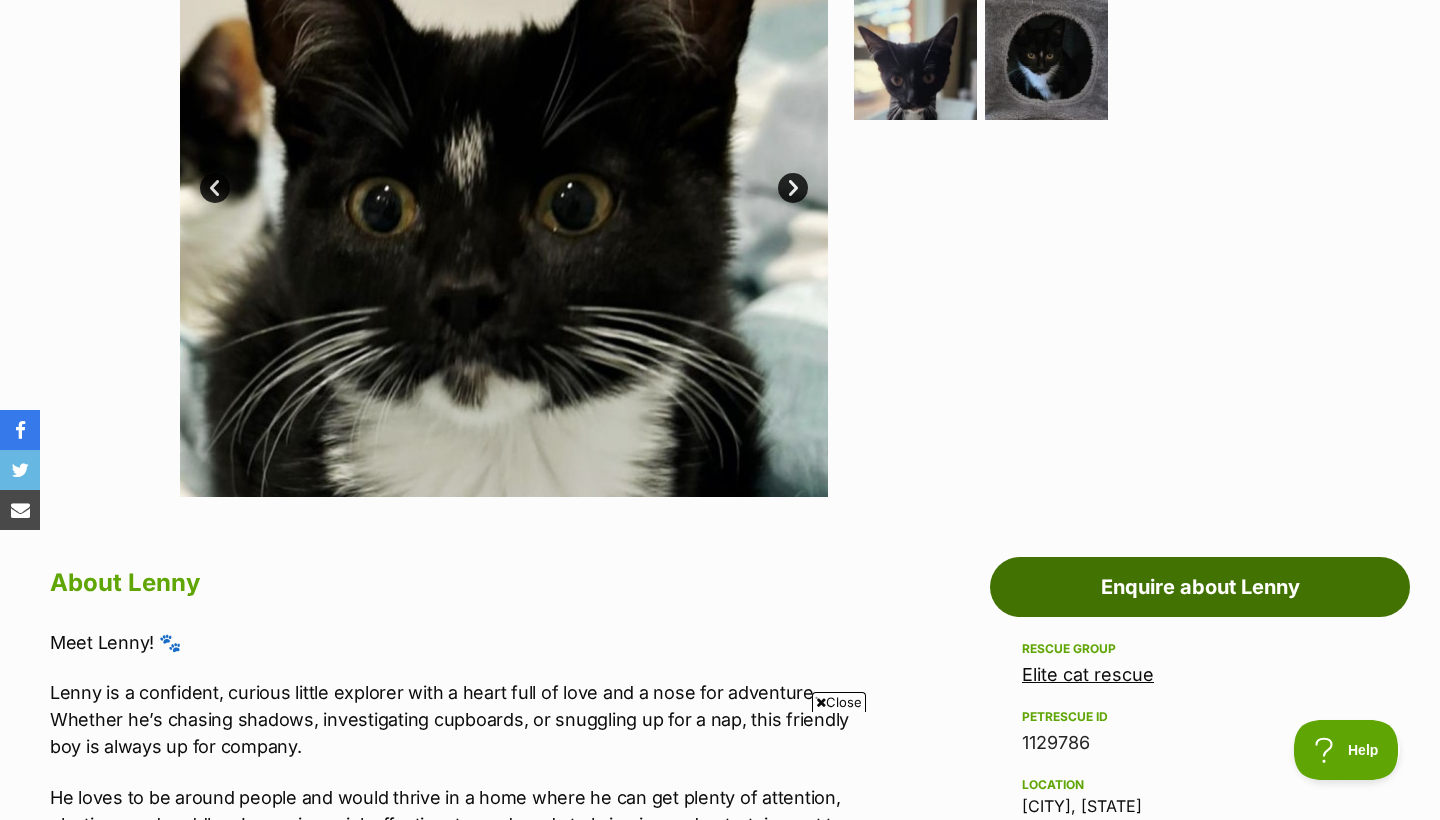 click on "Enquire about Lenny" at bounding box center (1200, 587) 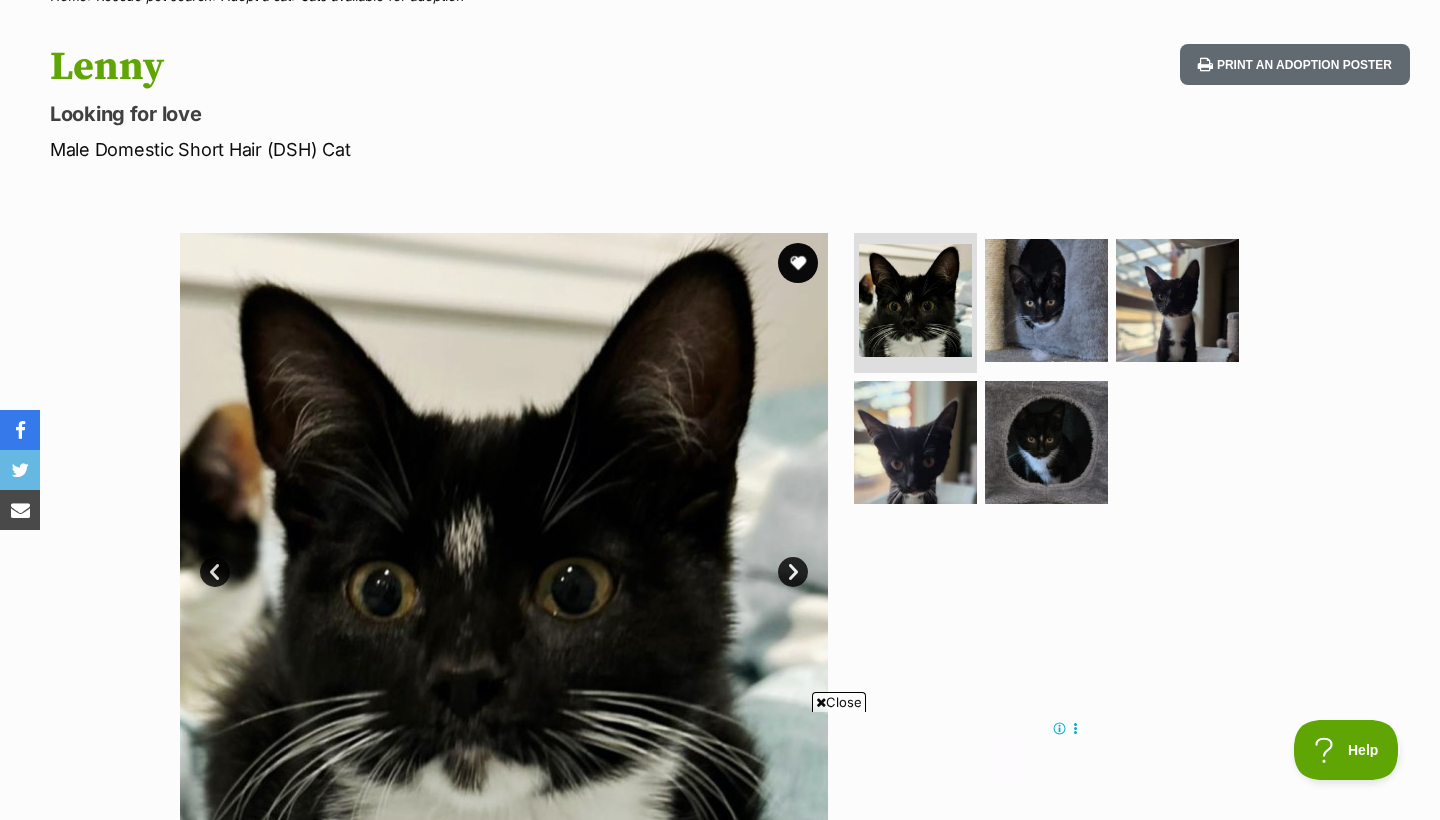 scroll, scrollTop: 0, scrollLeft: 0, axis: both 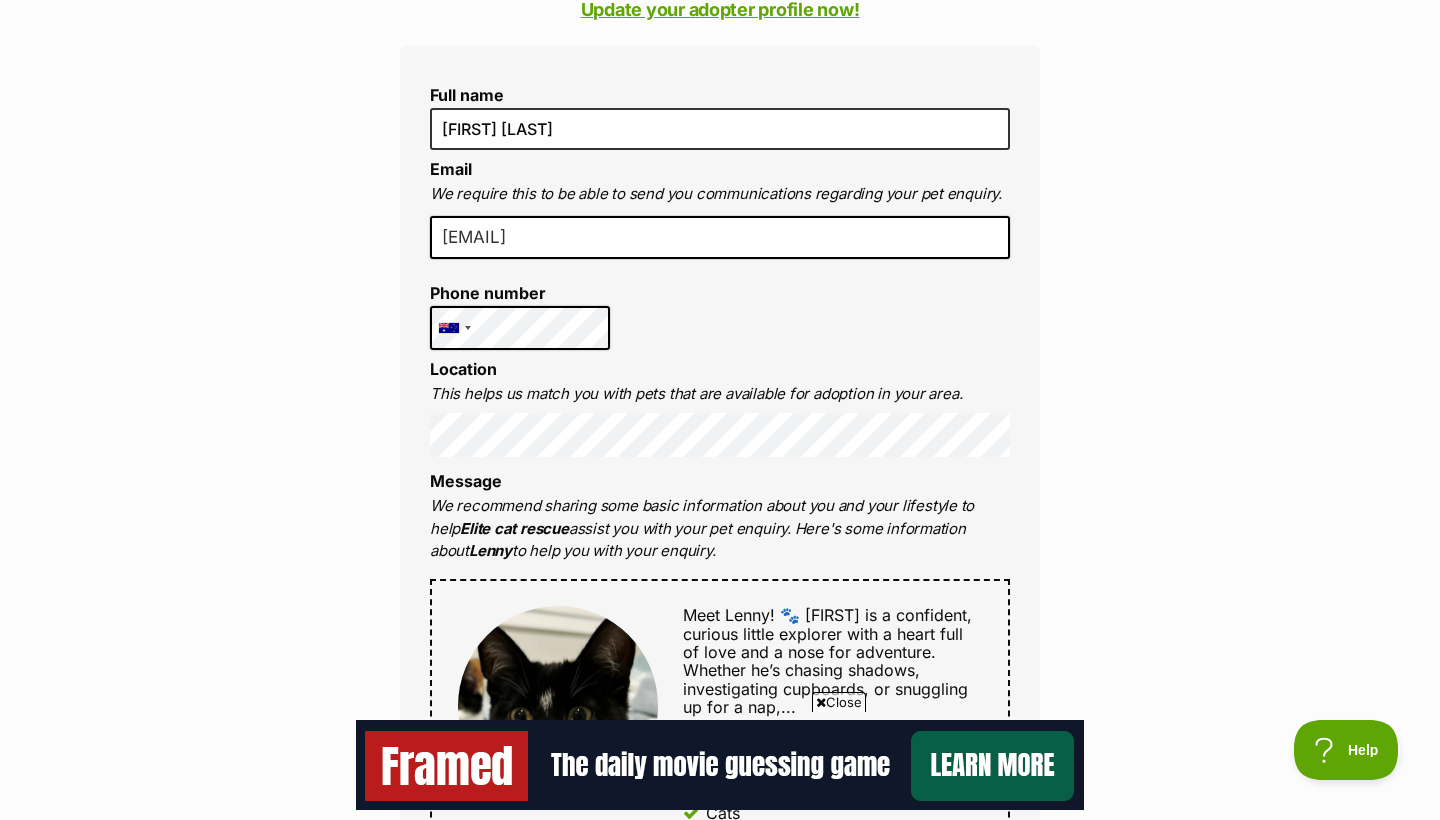 type on "[EMAIL]" 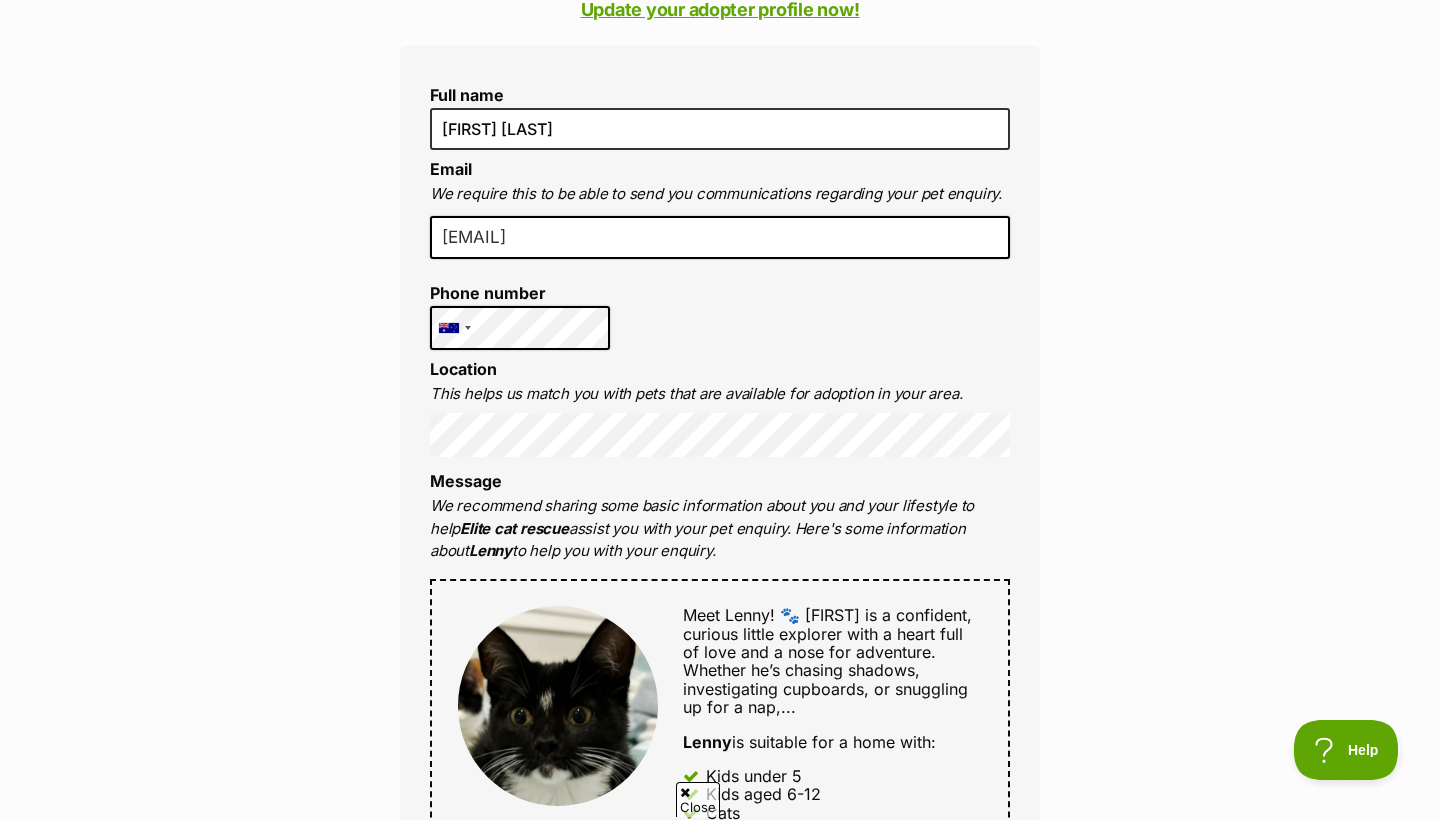 scroll, scrollTop: 0, scrollLeft: 0, axis: both 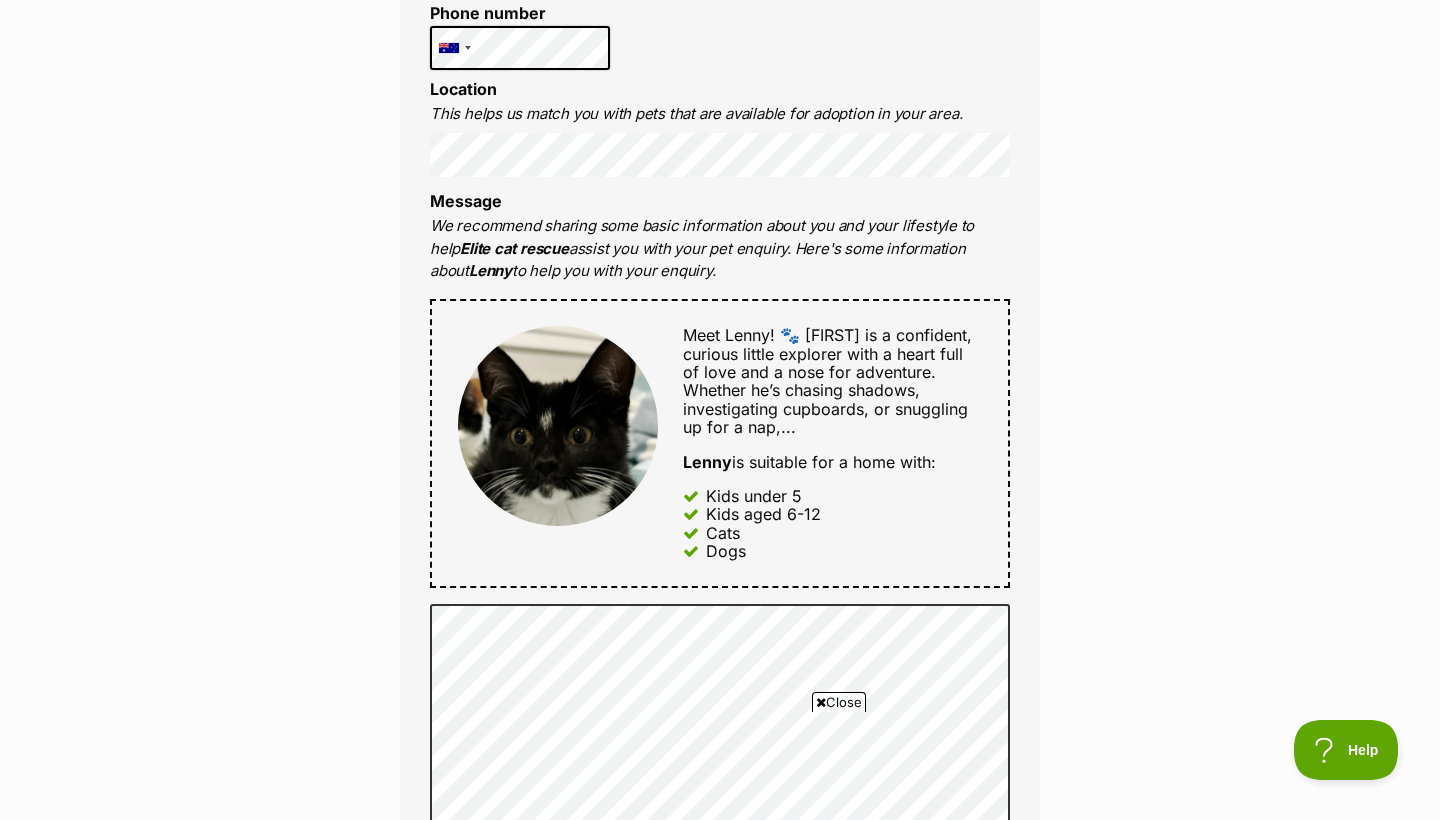 click on "Full name [FIRST] [LAST]
Email
We require this to be able to send you communications regarding your pet enquiry.
[EMAIL]
Phone number United States +1 United Kingdom +44 Afghanistan (‫افغانستان‬‎) +93 Albania (Shqipëri) +355 Algeria (‫الجزائر‬‎) +213 American Samoa +1684 Andorra +376 Angola +244 Anguilla +1264 Antigua and Barbuda +1268 Argentina +54 Armenia (Հայաստան) +374 Aruba +297 Australia +61 Austria (Österreich) +43 Azerbaijan (Azərbaycan) +994 Bahamas +1242 Bahrain (‫البحرين‬‎) +973 Bangladesh (বাংলাদেশ) +880 Barbados +1246 Belarus (Беларусь) +375 Belgium (België) +32 Belize +501 Benin (Bénin) +229 Bermuda +1441 Bhutan (འབྲུག) +975 Bolivia +591 Bosnia and Herzegovina (Босна и Херцеговина) +387 Botswana +267 Brazil (Brasil) +55 British Indian Ocean Territory +246 British Virgin Islands +1284 Brunei +673 Bulgaria (България) +359 Burkina Faso +226 +257 +1" at bounding box center [720, 420] 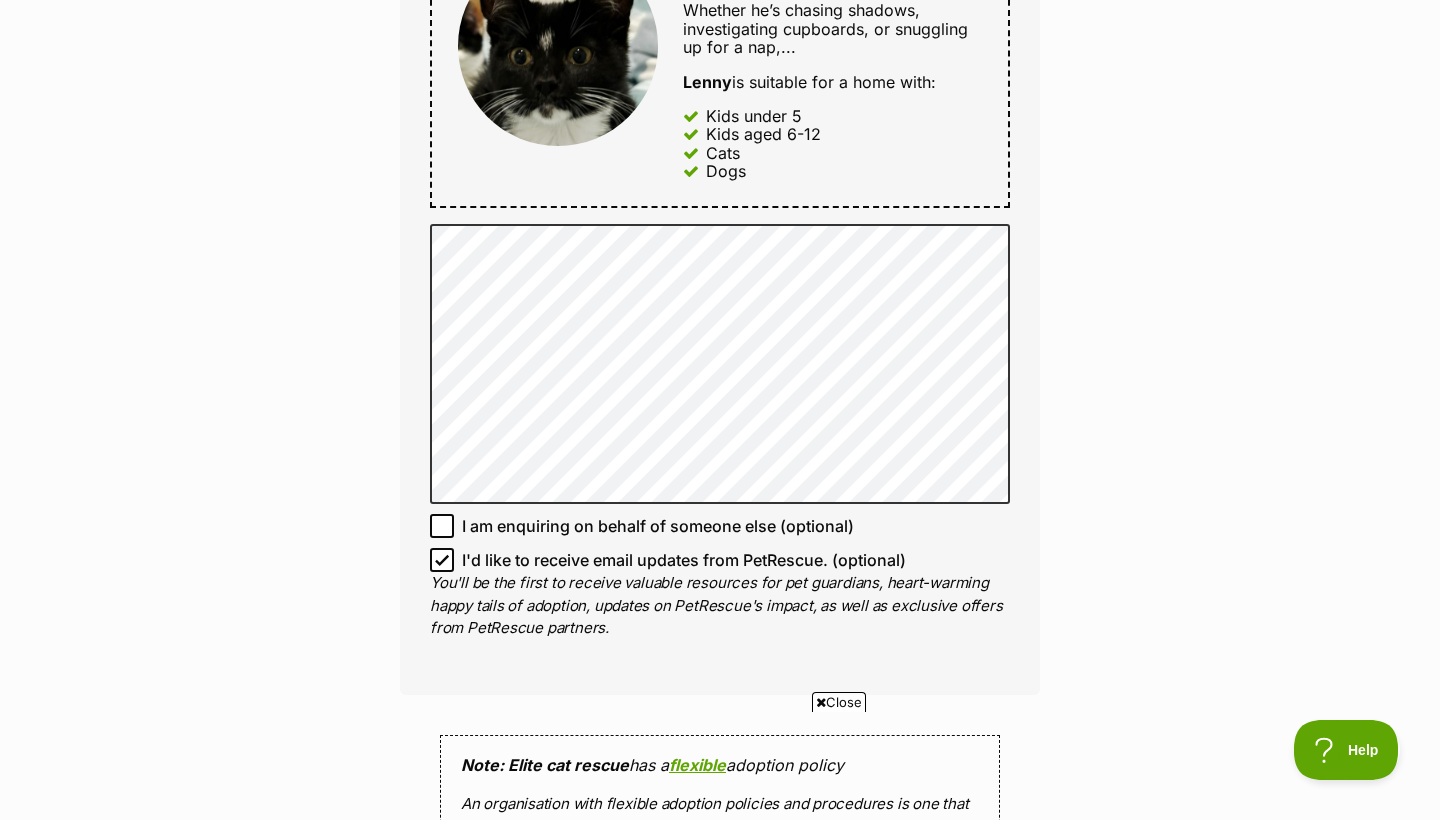 scroll, scrollTop: 1221, scrollLeft: 0, axis: vertical 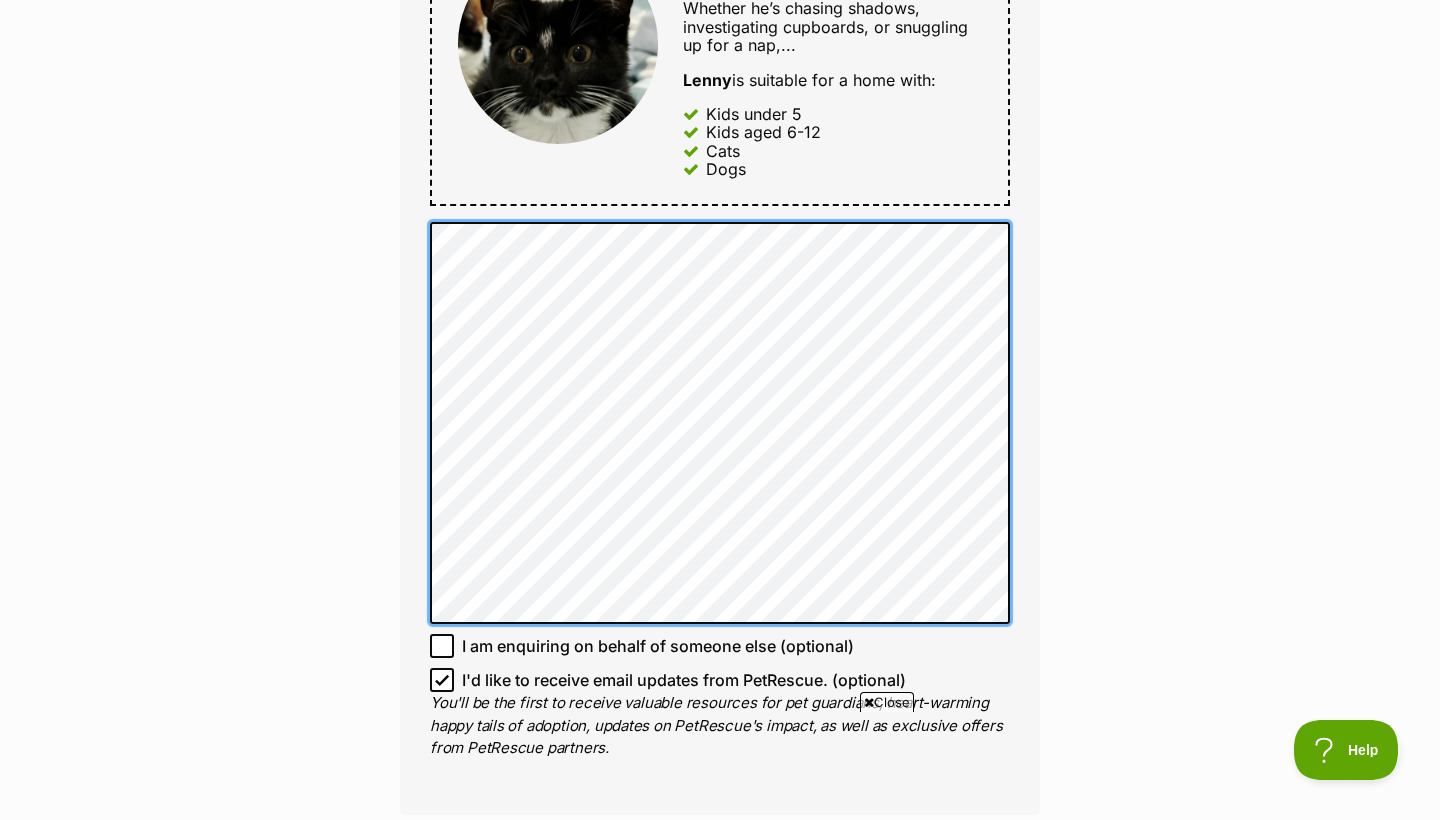 click on "Full name [FIRST] [LAST]
Email
We require this to be able to send you communications regarding your pet enquiry.
[EMAIL]
Phone number United States +1 United Kingdom +44 Afghanistan (‫افغانستان‬‎) +93 Albania (Shqipëri) +355 Algeria (‫الجزائر‬‎) +213 American Samoa +1684 Andorra +376 Angola +244 Anguilla +1264 Antigua and Barbuda +1268 Argentina +54 Armenia (Հայաստան) +374 Aruba +297 Australia +61 Austria (Österreich) +43 Azerbaijan (Azərbaycan) +994 Bahamas +1242 Bahrain (‫البحرين‬‎) +973 Bangladesh (বাংলাদেশ) +880 Barbados +1246 Belarus (Беларусь) +375 Belgium (België) +32 Belize +501 Benin (Bénin) +229 Bermuda +1441 Bhutan (འབྲུག) +975 Bolivia +591 Bosnia and Herzegovina (Босна и Херцеговина) +387 Botswana +267 Brazil (Brasil) +55 British Indian Ocean Territory +246 British Virgin Islands +1284 Brunei +673 Bulgaria (България) +359 Burkina Faso +226 +257 +1" at bounding box center (720, 99) 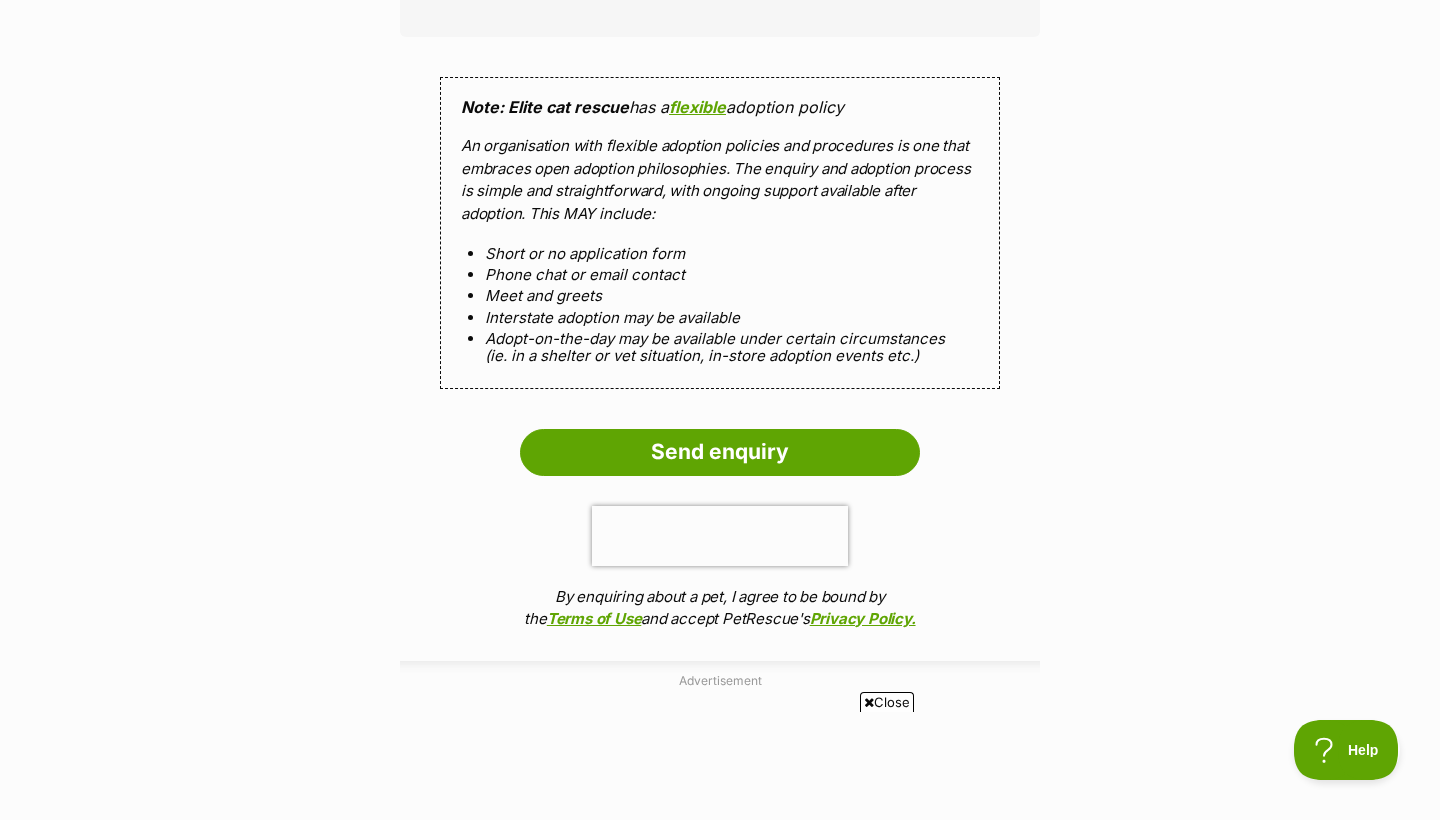 scroll, scrollTop: 2002, scrollLeft: 0, axis: vertical 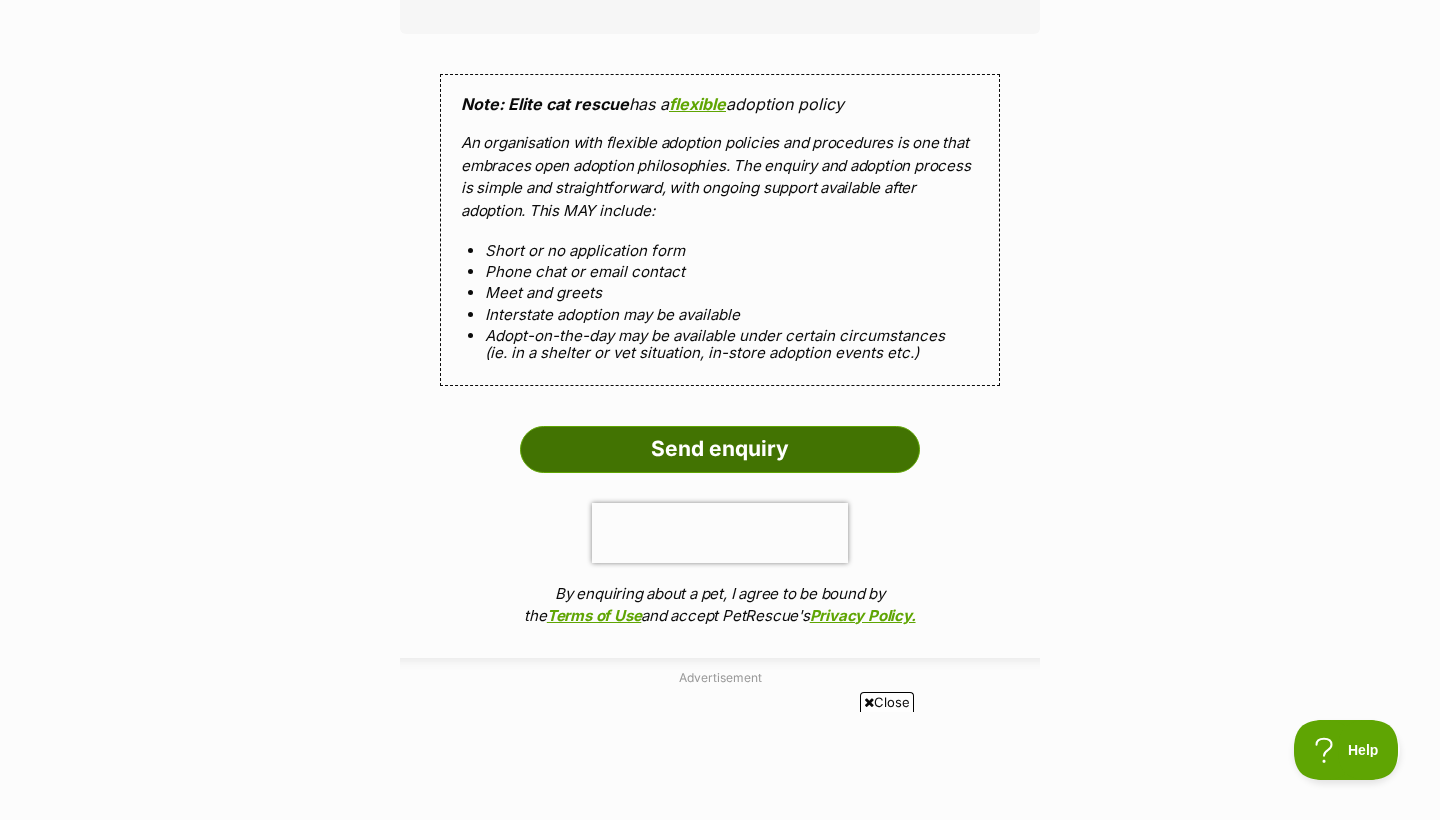 click on "Send enquiry" at bounding box center [720, 449] 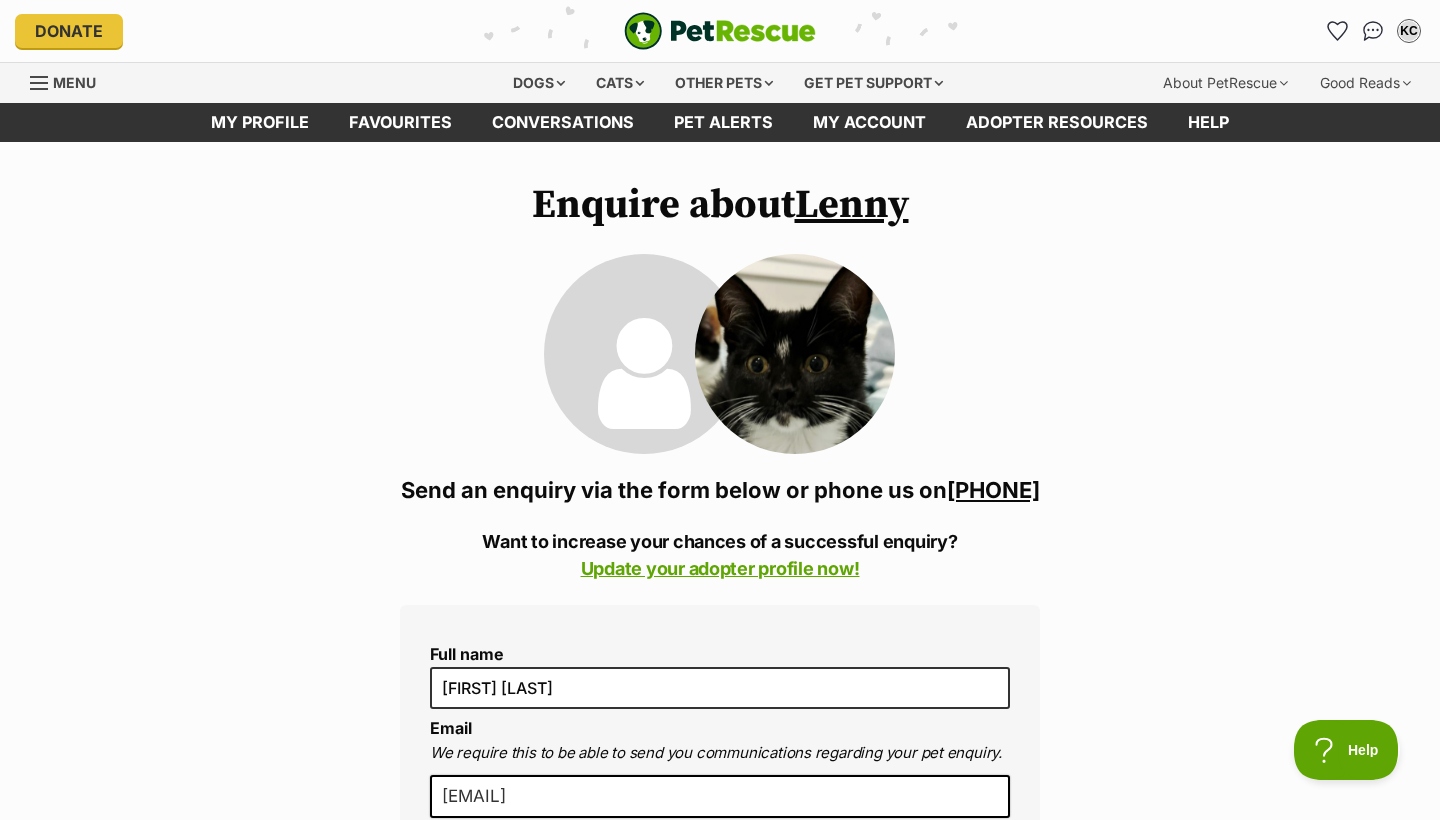 scroll, scrollTop: 0, scrollLeft: 0, axis: both 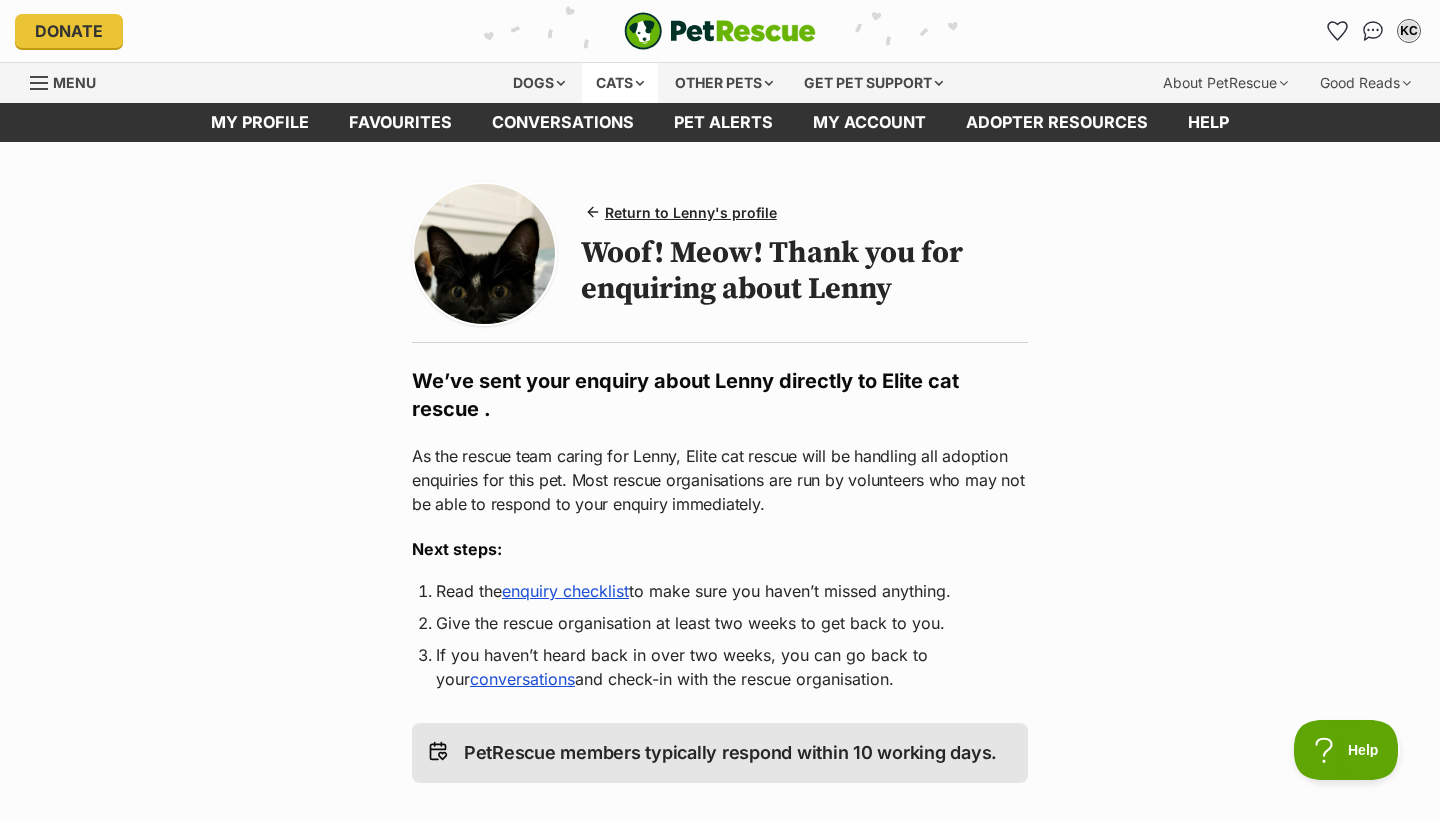 click on "Cats" at bounding box center [620, 83] 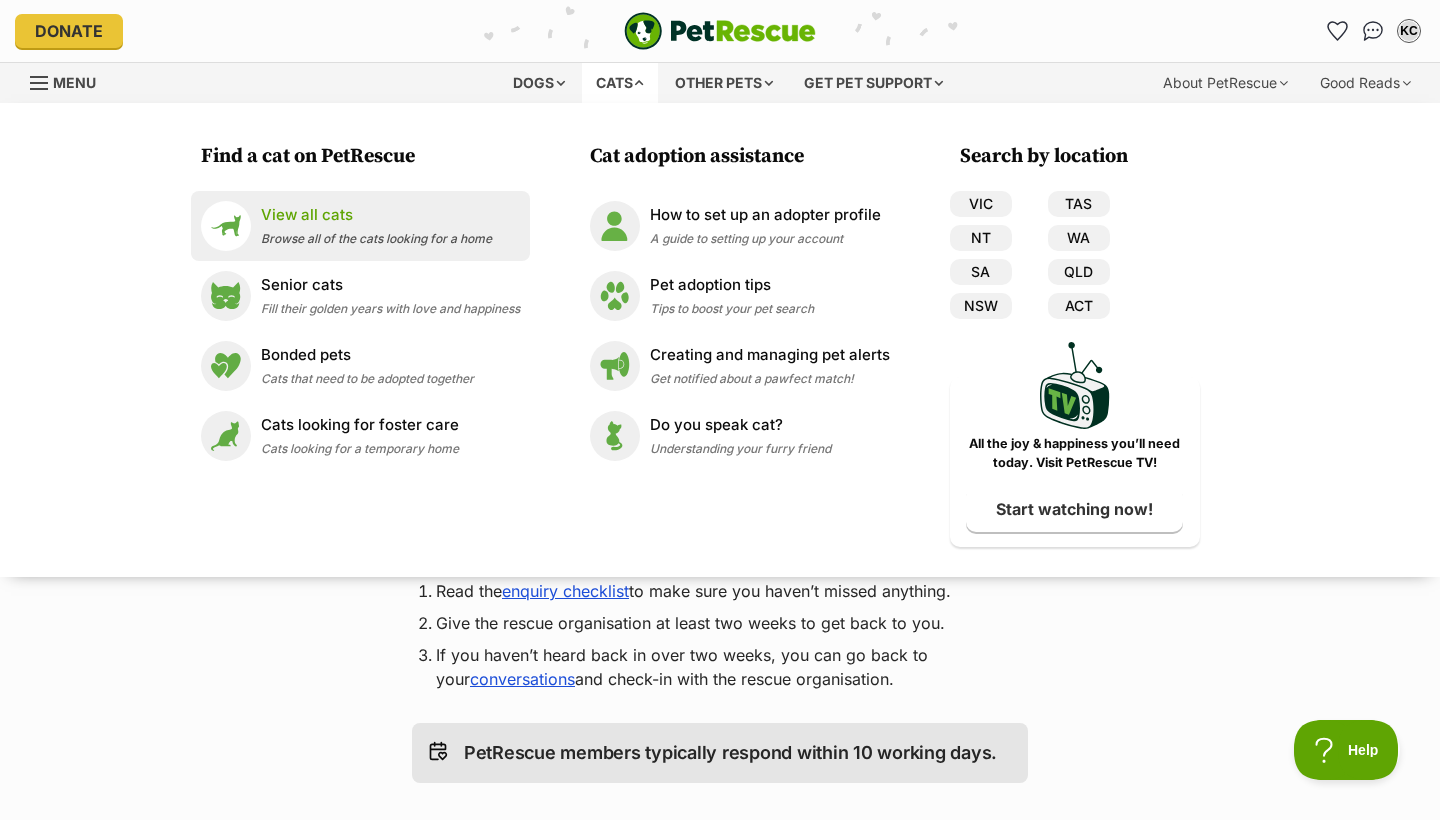 click on "Browse all of the cats looking for a home" at bounding box center [376, 238] 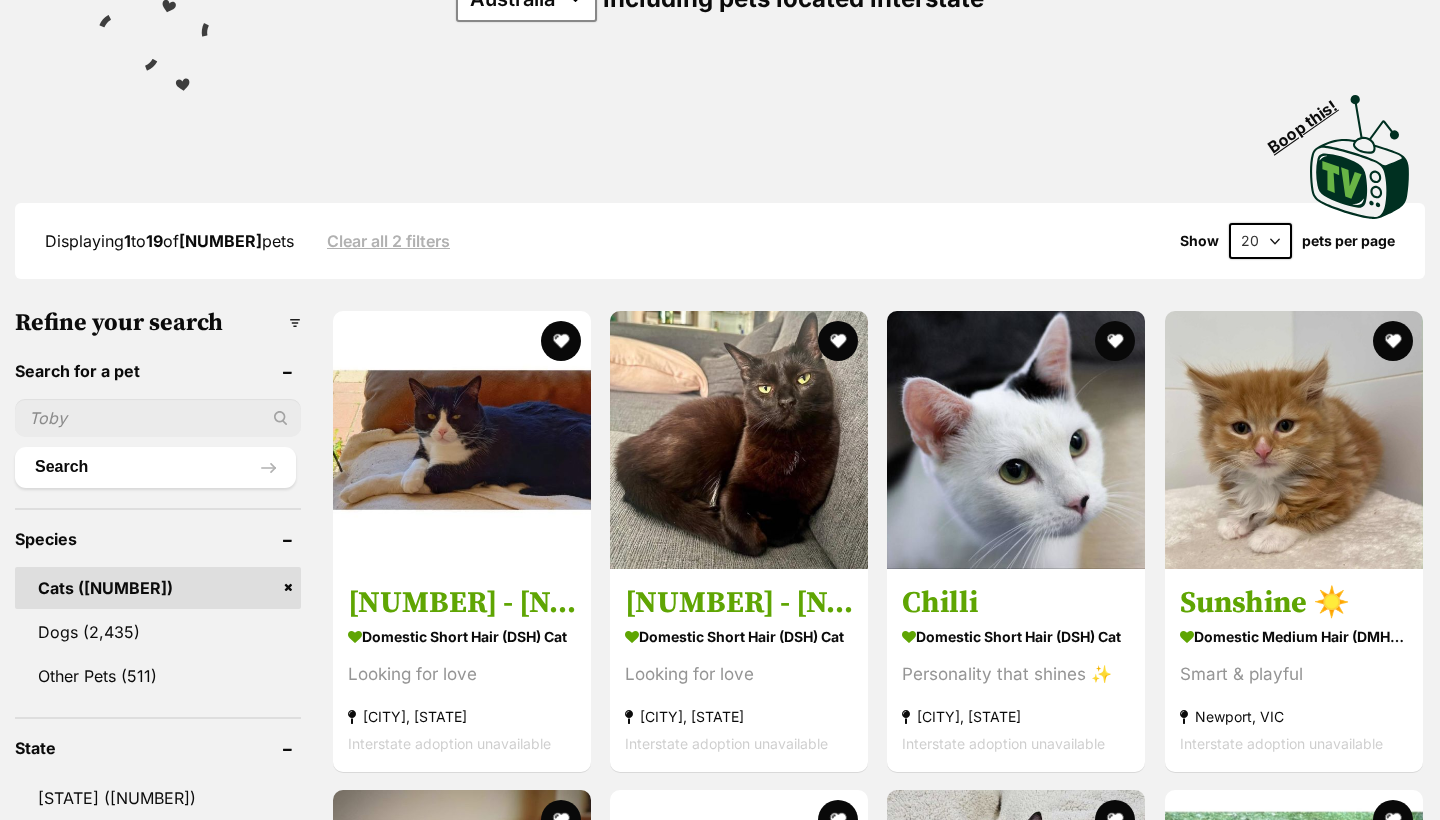 scroll, scrollTop: 0, scrollLeft: 0, axis: both 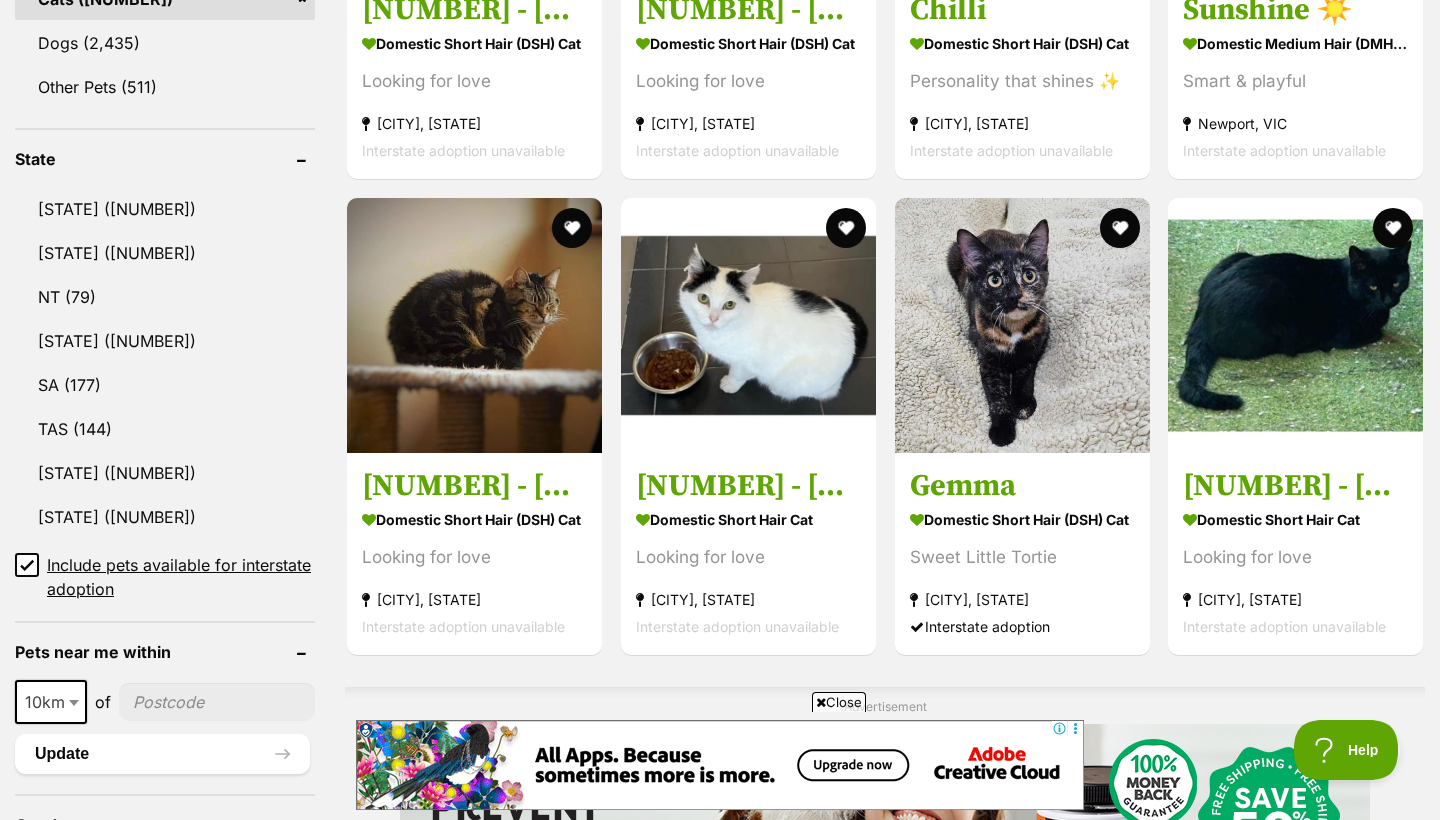 click on "ACT (377)
NSW (1,747)
NT (79)
QLD (1,119)
SA (177)
TAS (144)
VIC (1,724)
WA (679)
Include pets available for interstate adoption" at bounding box center (165, 385) 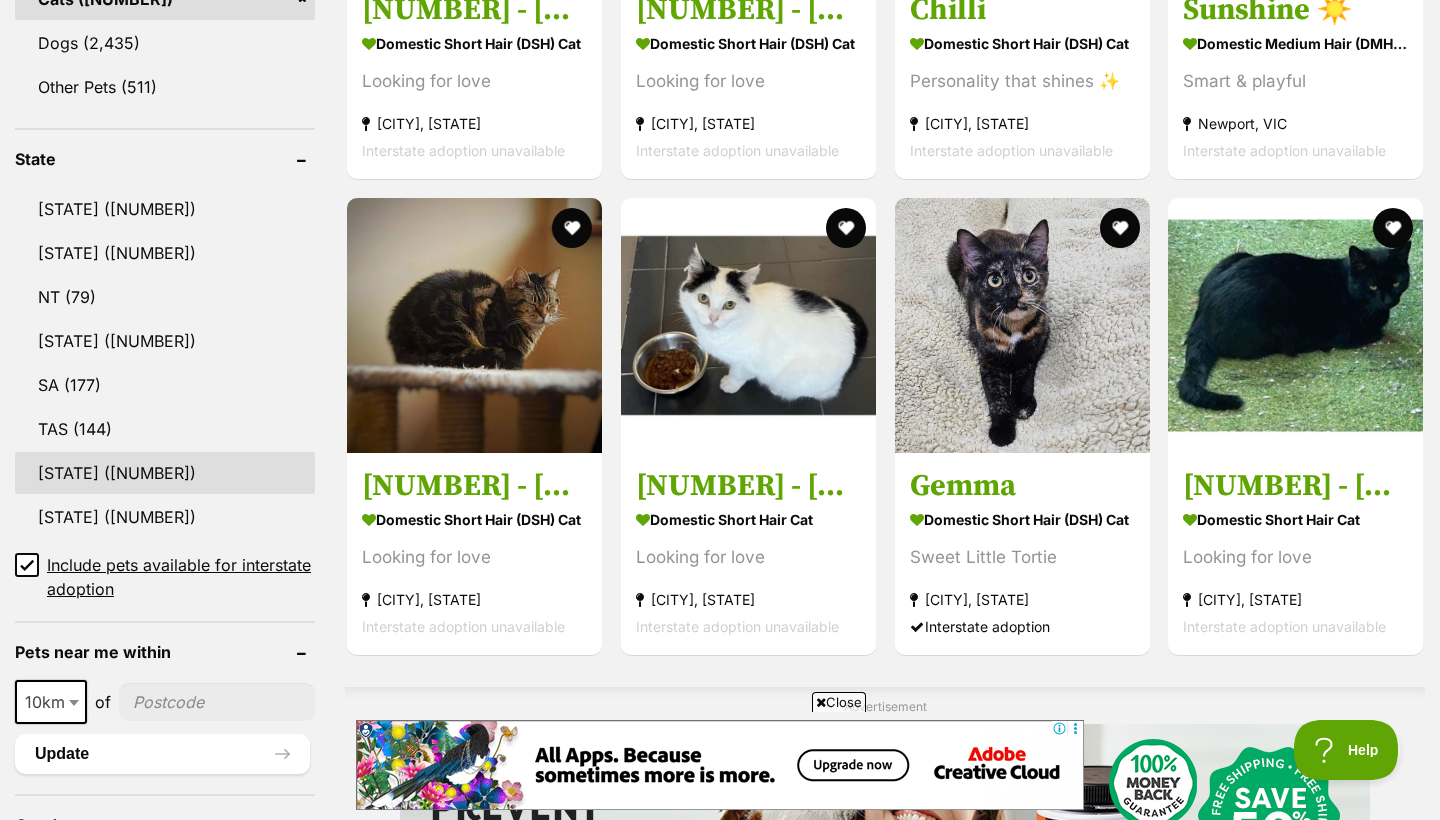 click on "VIC (1,724)" at bounding box center [165, 473] 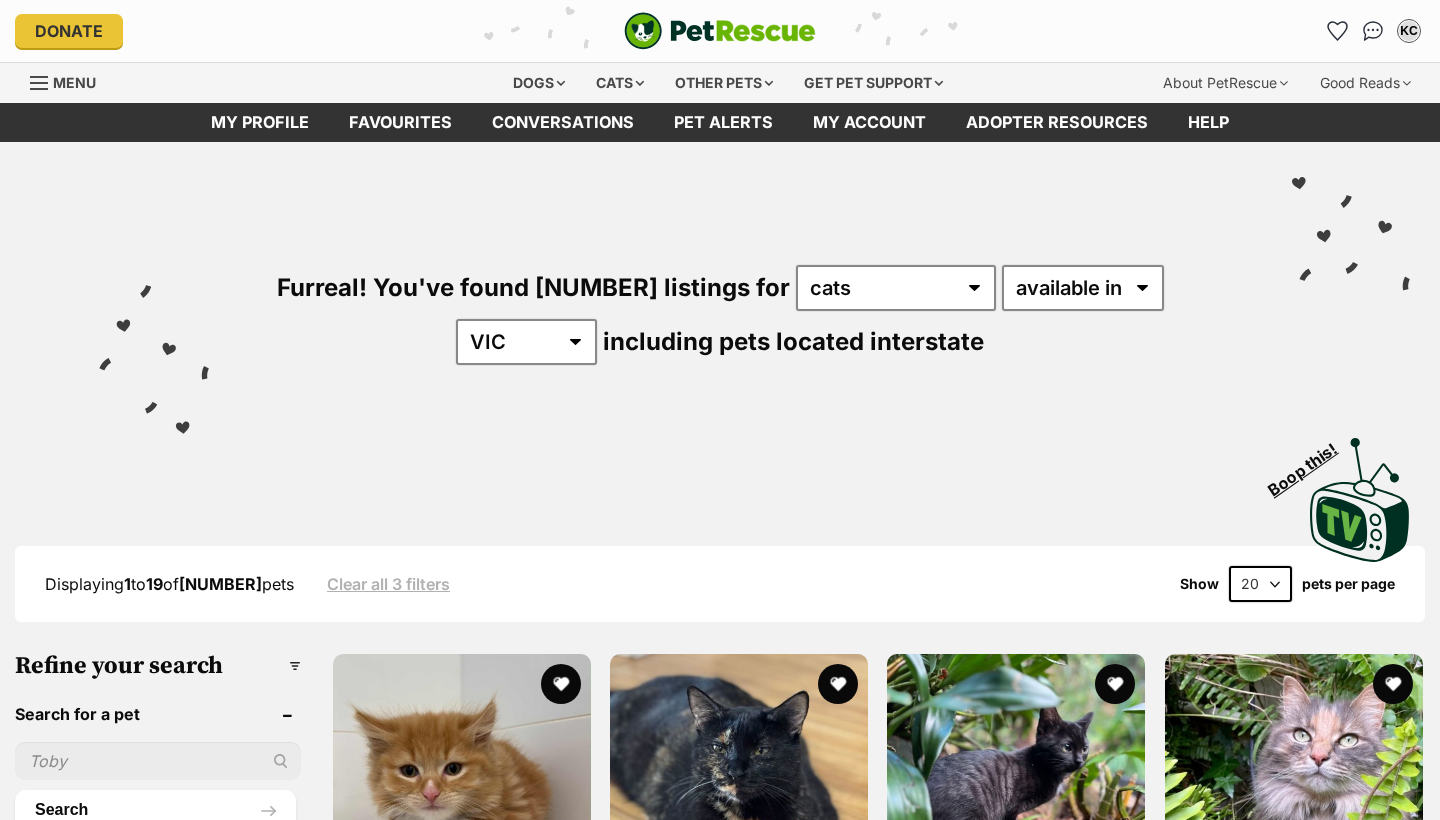 scroll, scrollTop: 0, scrollLeft: 0, axis: both 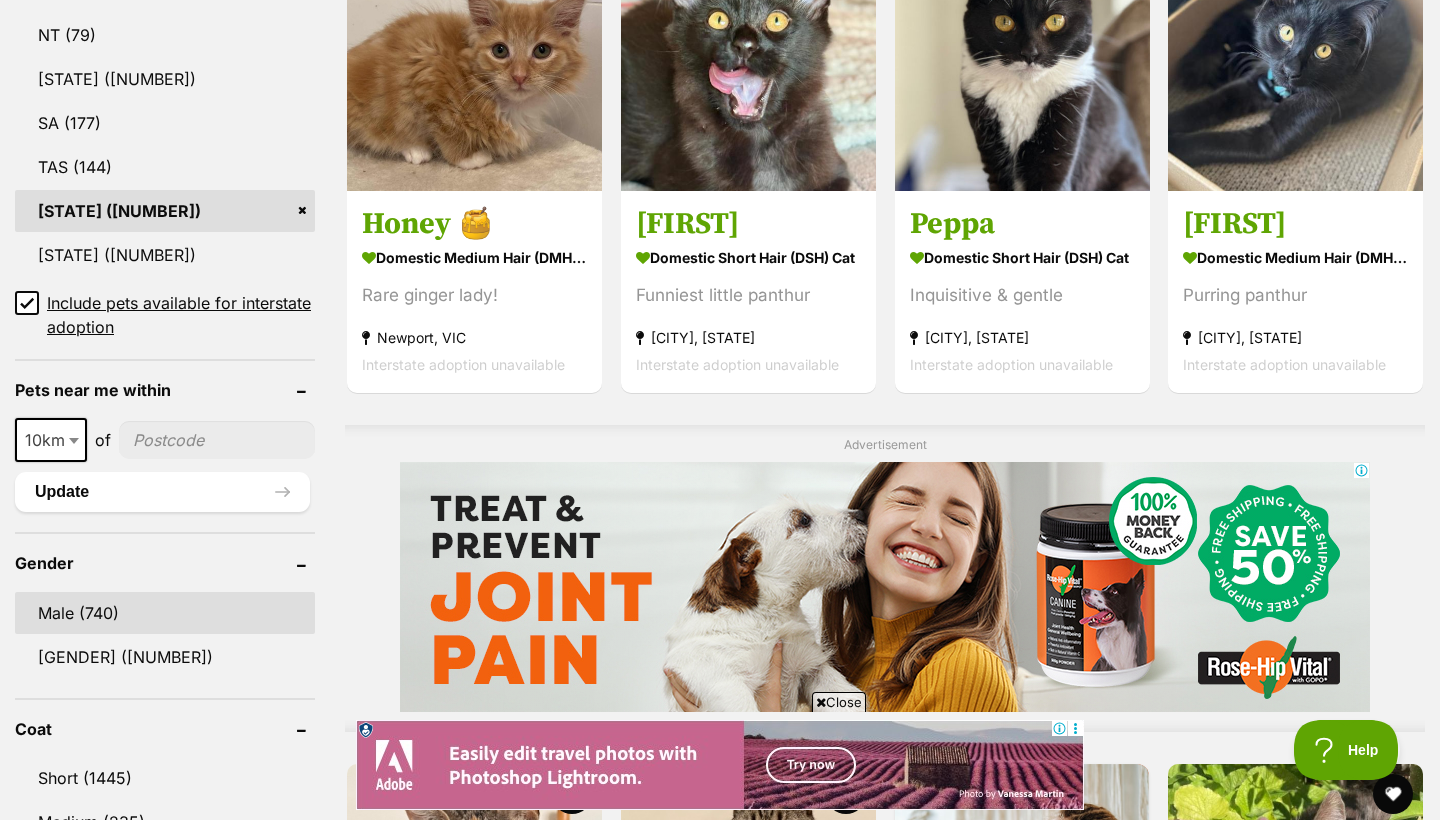click on "Male (740)" at bounding box center (165, 613) 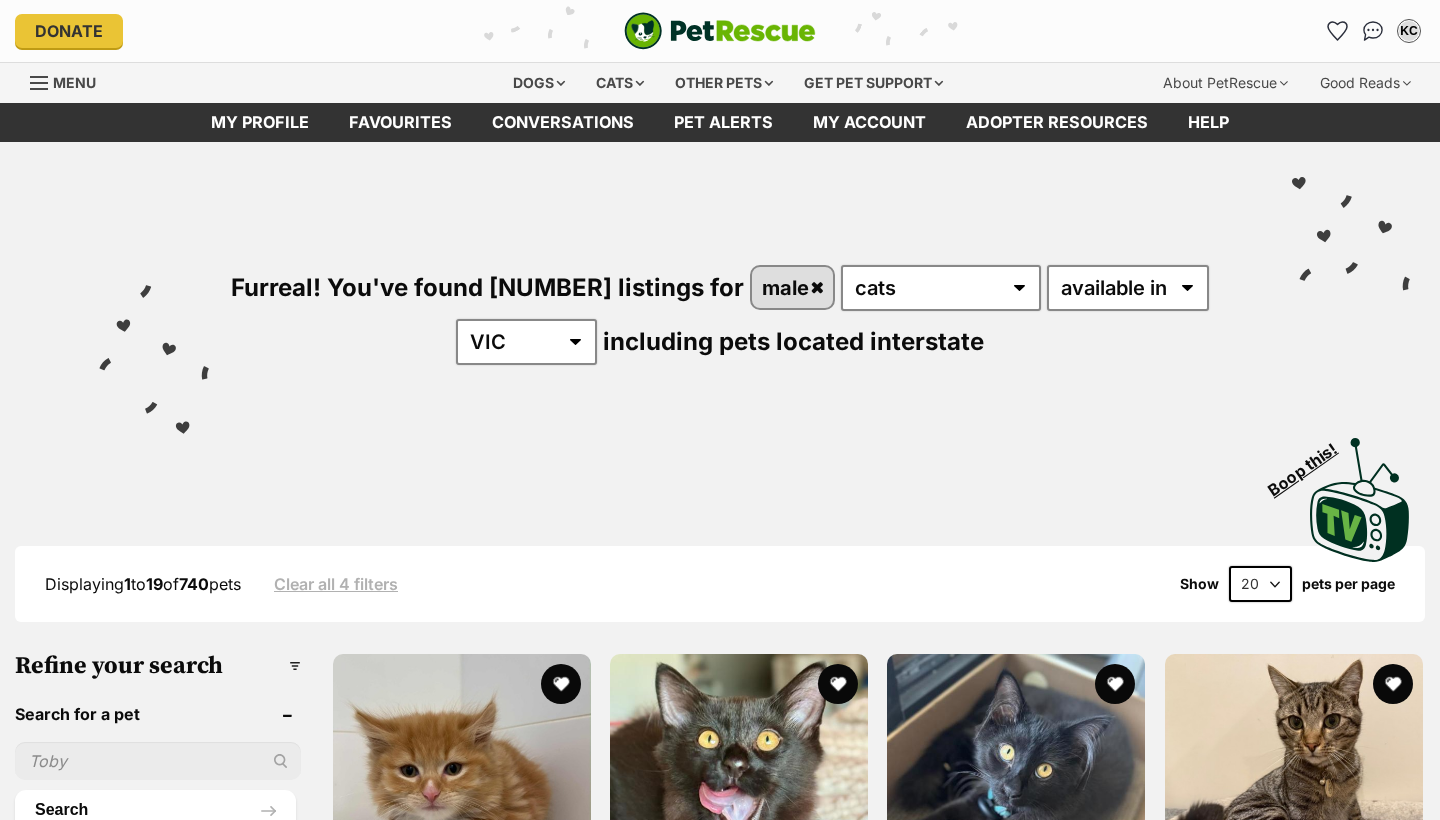 scroll, scrollTop: 0, scrollLeft: 0, axis: both 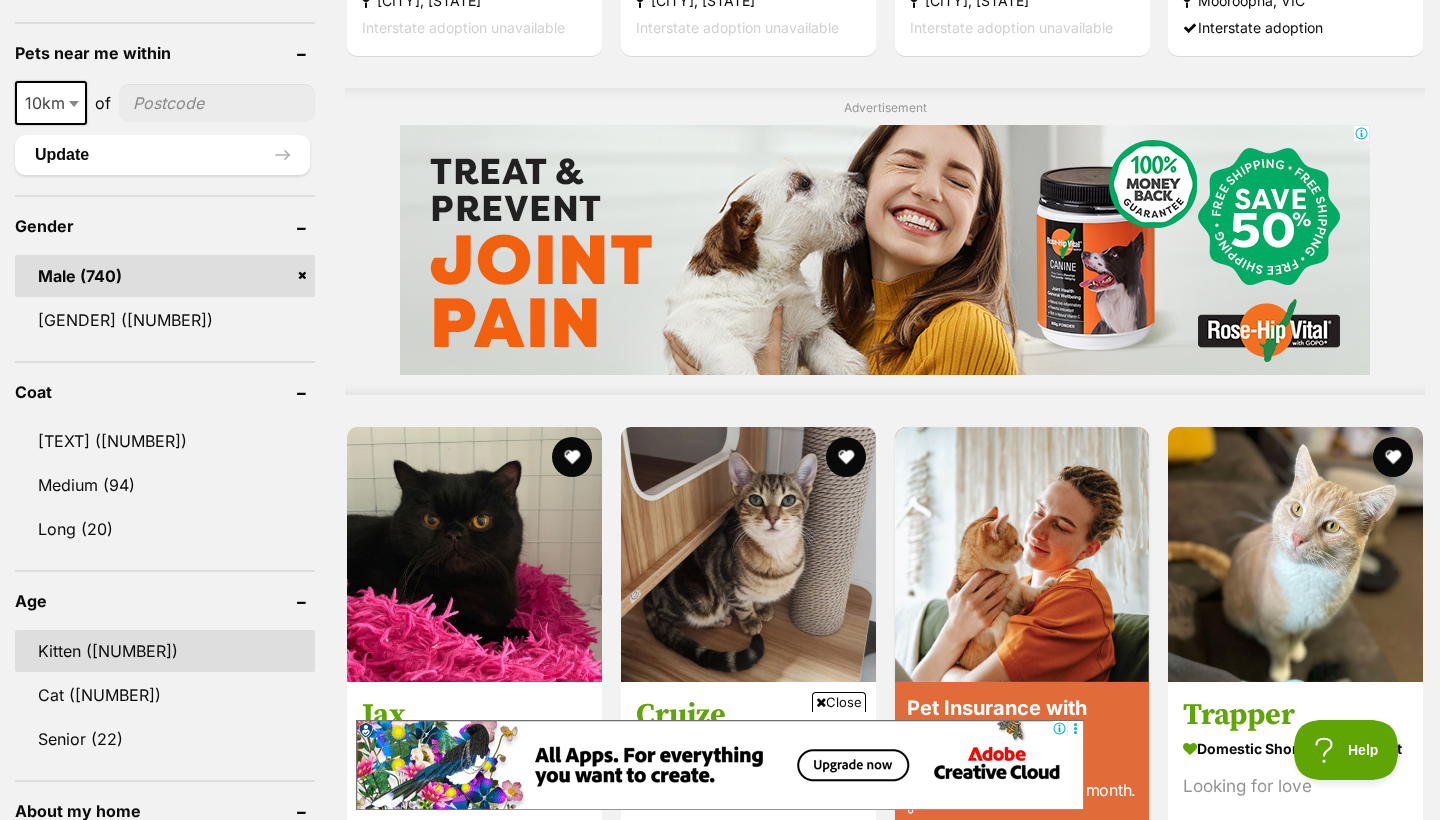 click on "Kitten (72)" at bounding box center (165, 651) 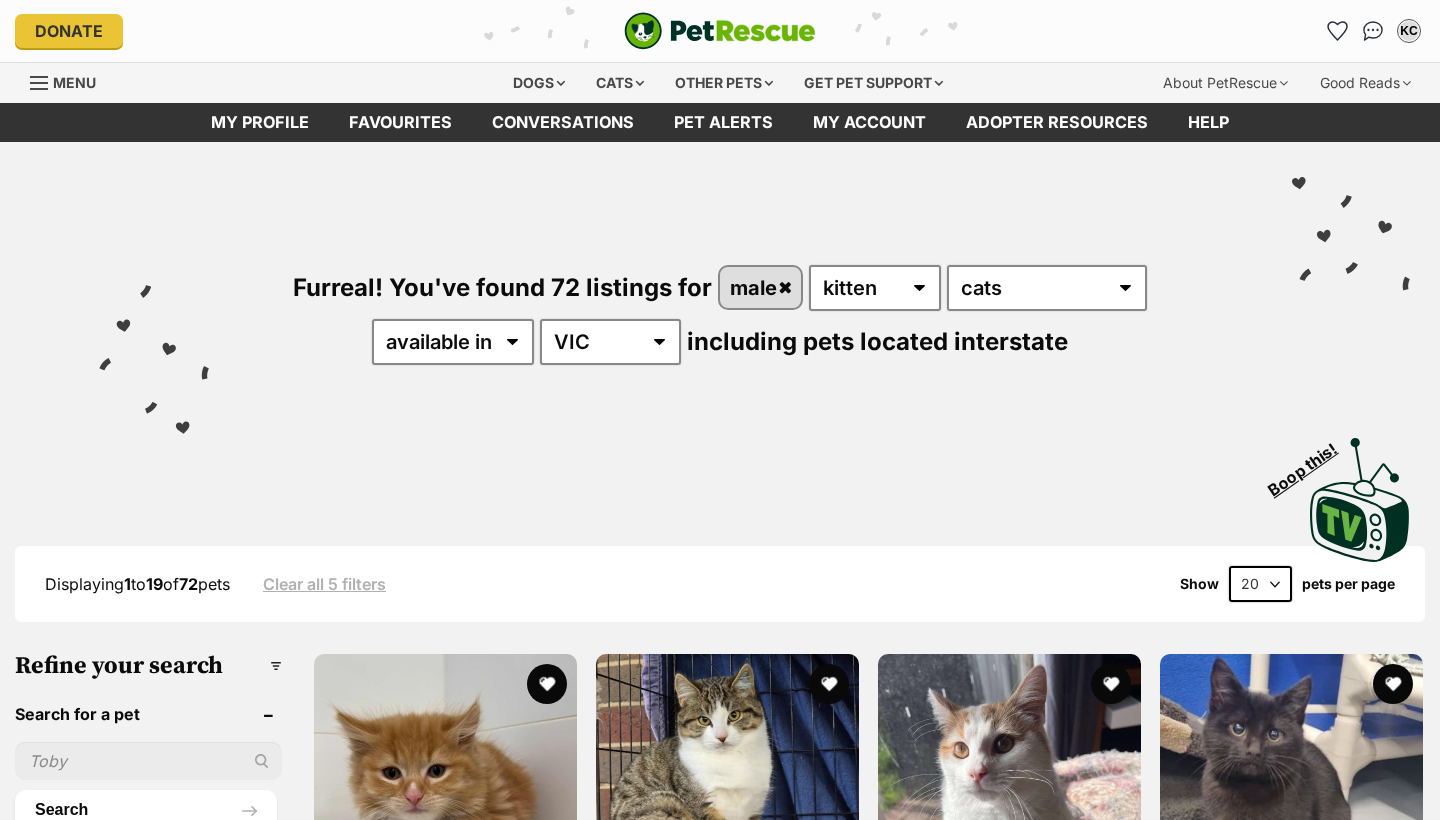 scroll, scrollTop: 0, scrollLeft: 0, axis: both 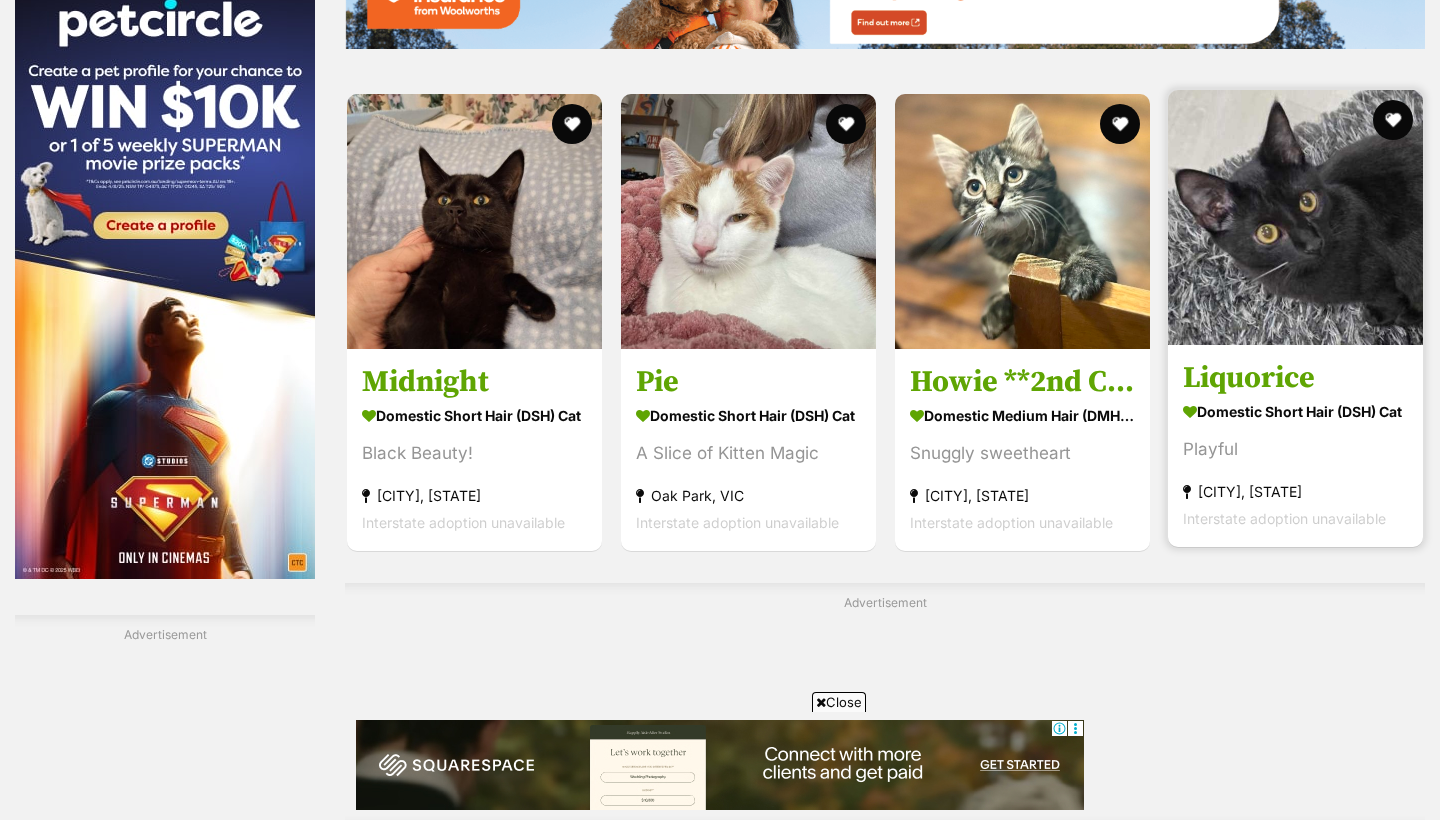 click at bounding box center [1295, 217] 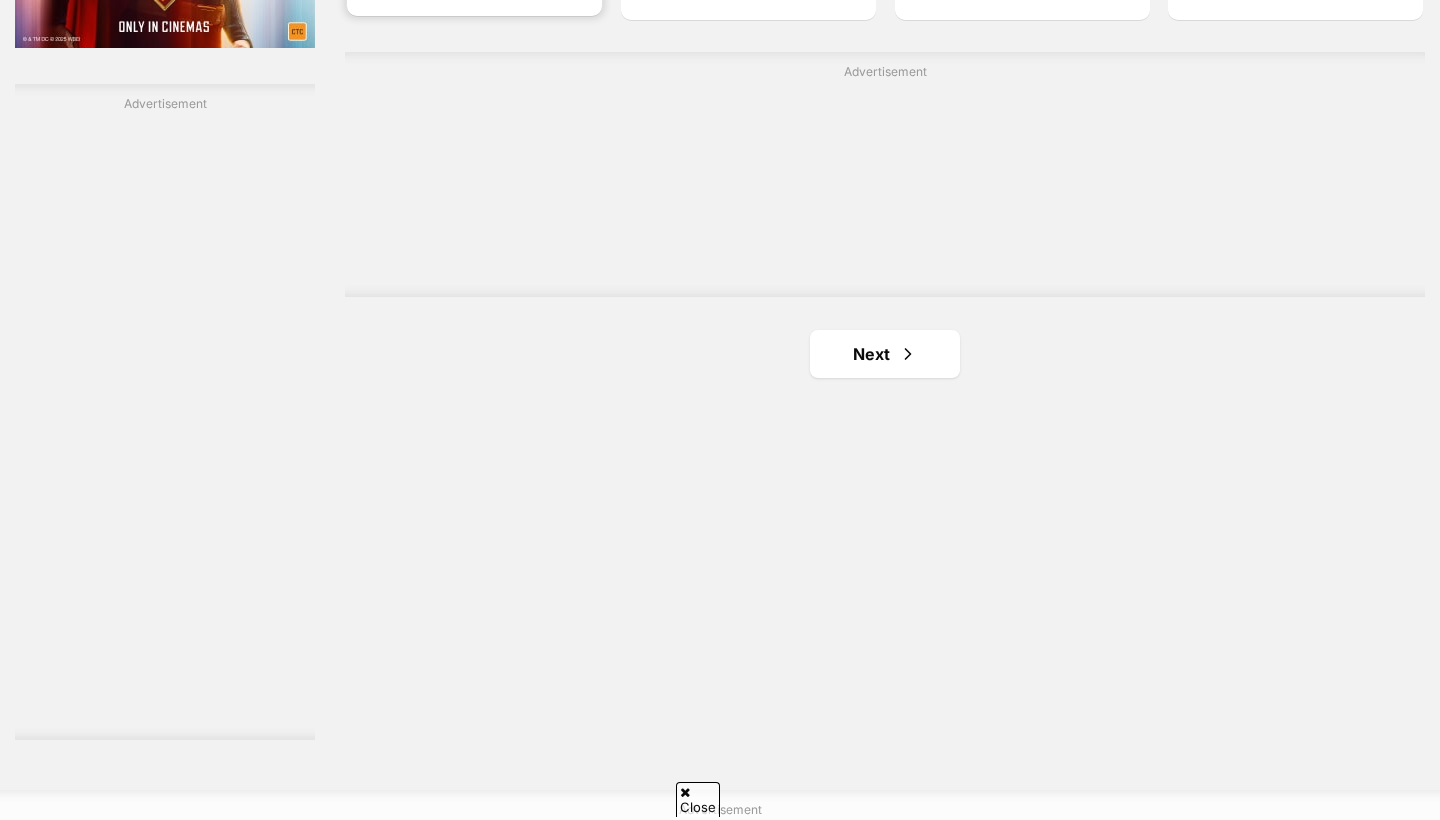 scroll, scrollTop: 0, scrollLeft: 0, axis: both 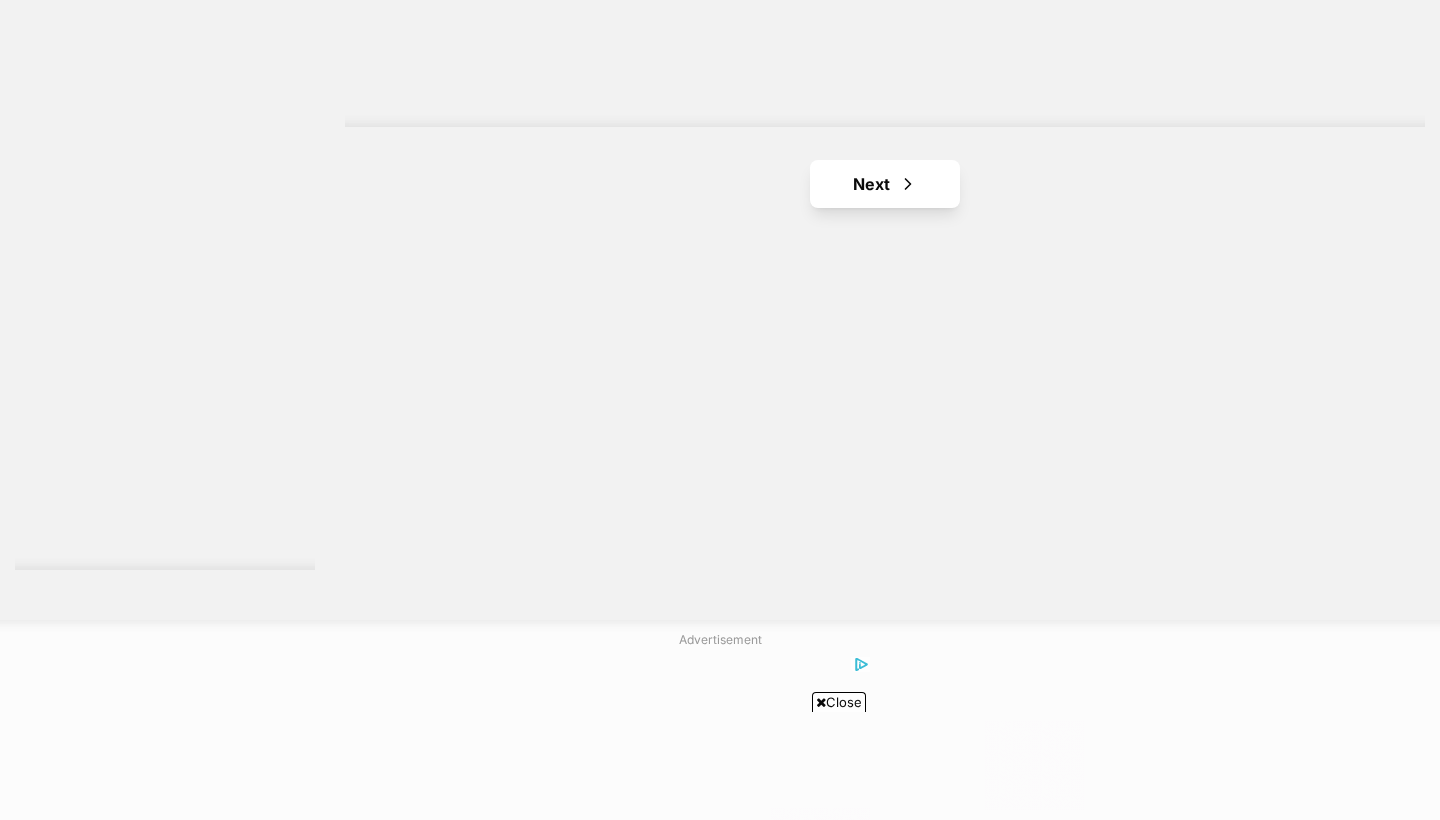 click on "Next" at bounding box center [885, 184] 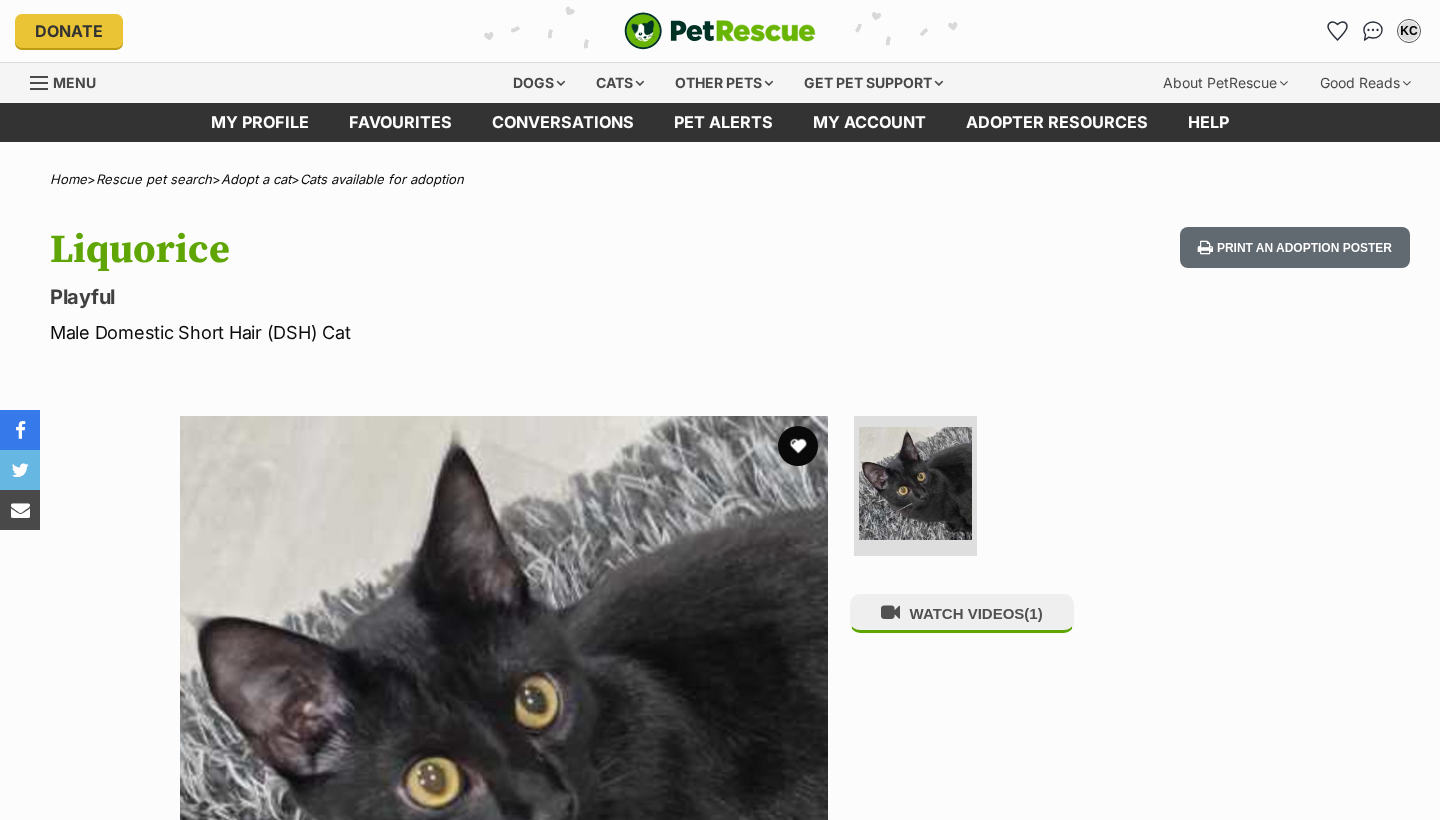 scroll, scrollTop: 0, scrollLeft: 0, axis: both 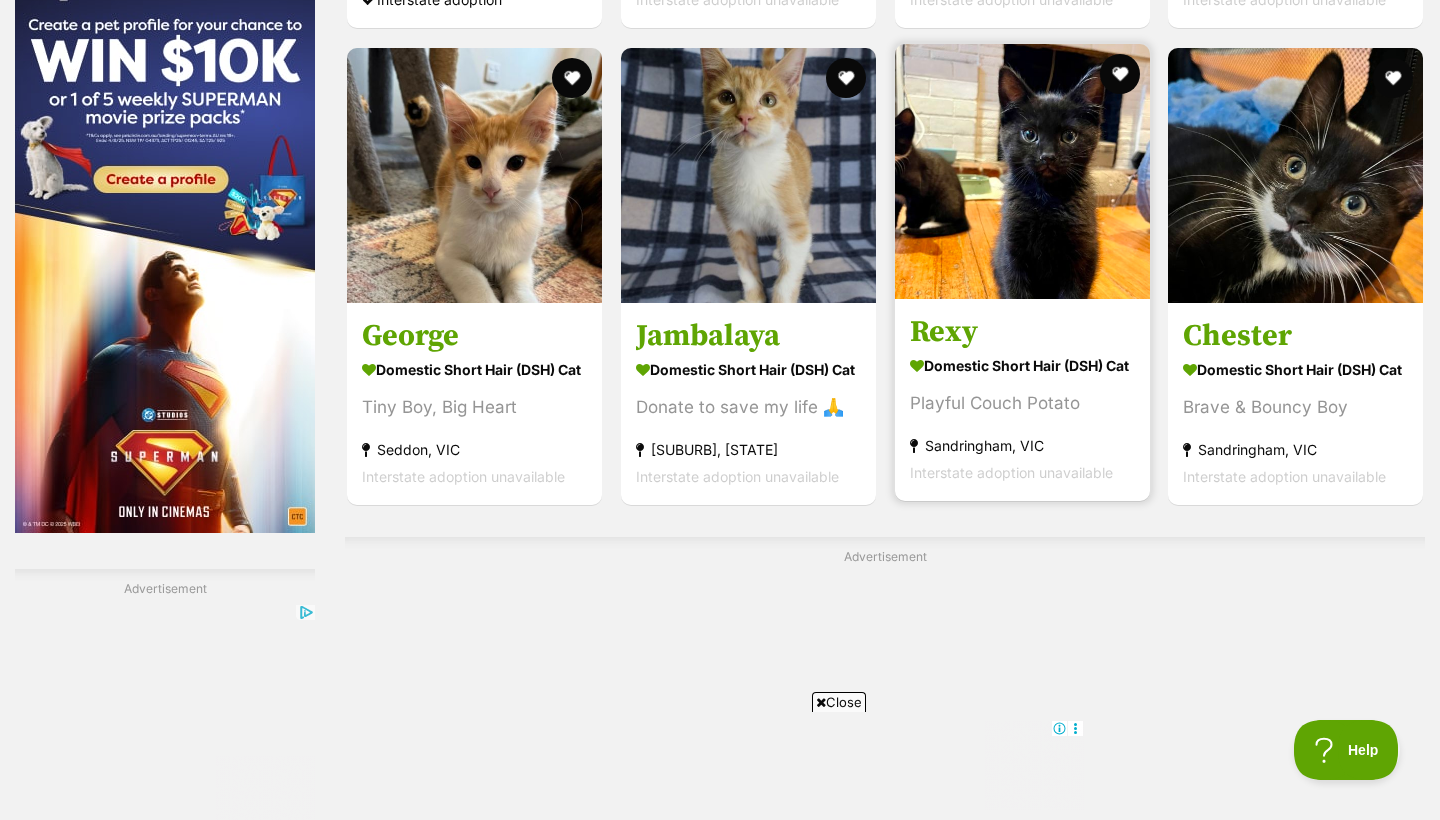 click at bounding box center (1022, 171) 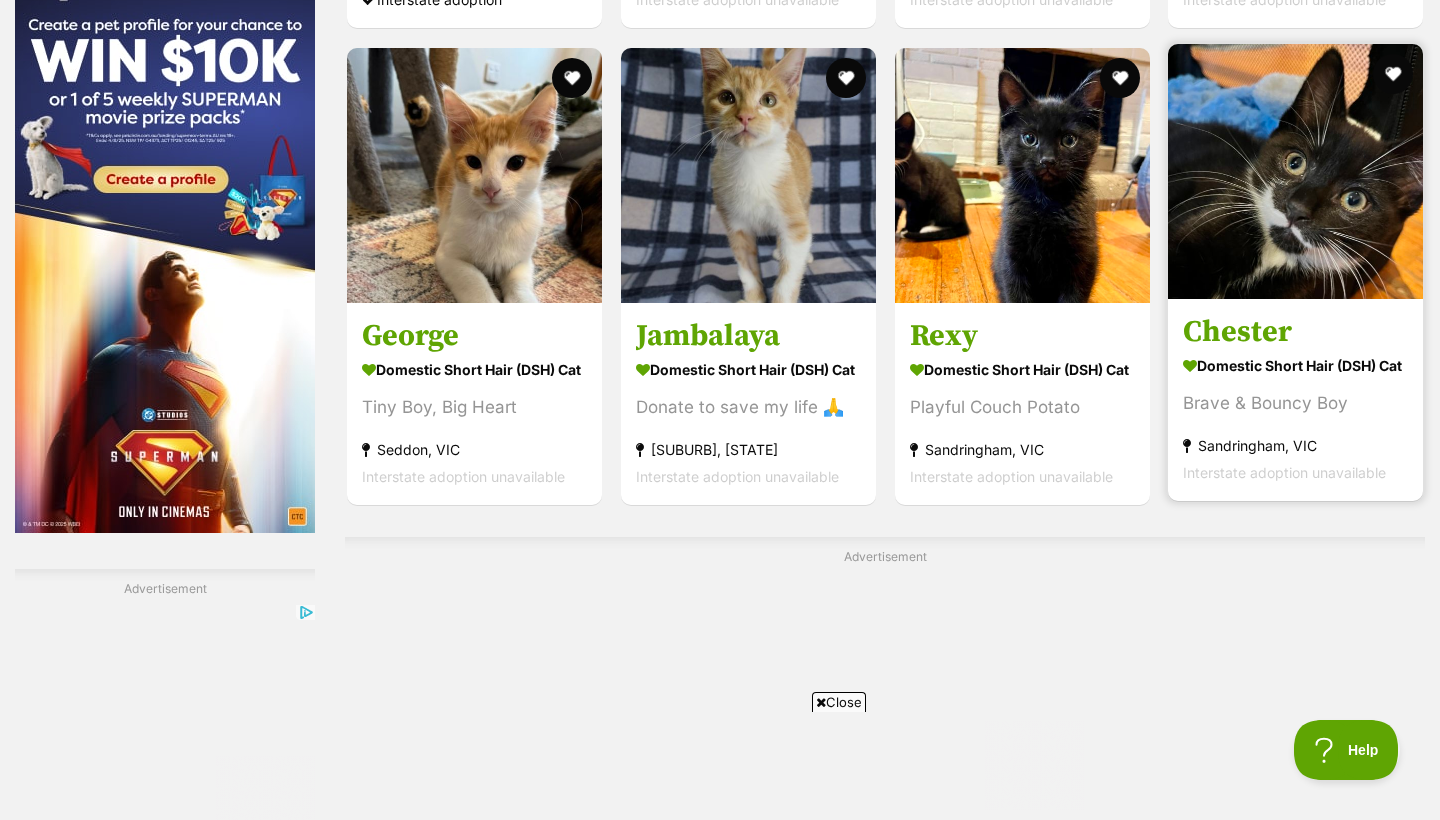 scroll, scrollTop: 0, scrollLeft: 0, axis: both 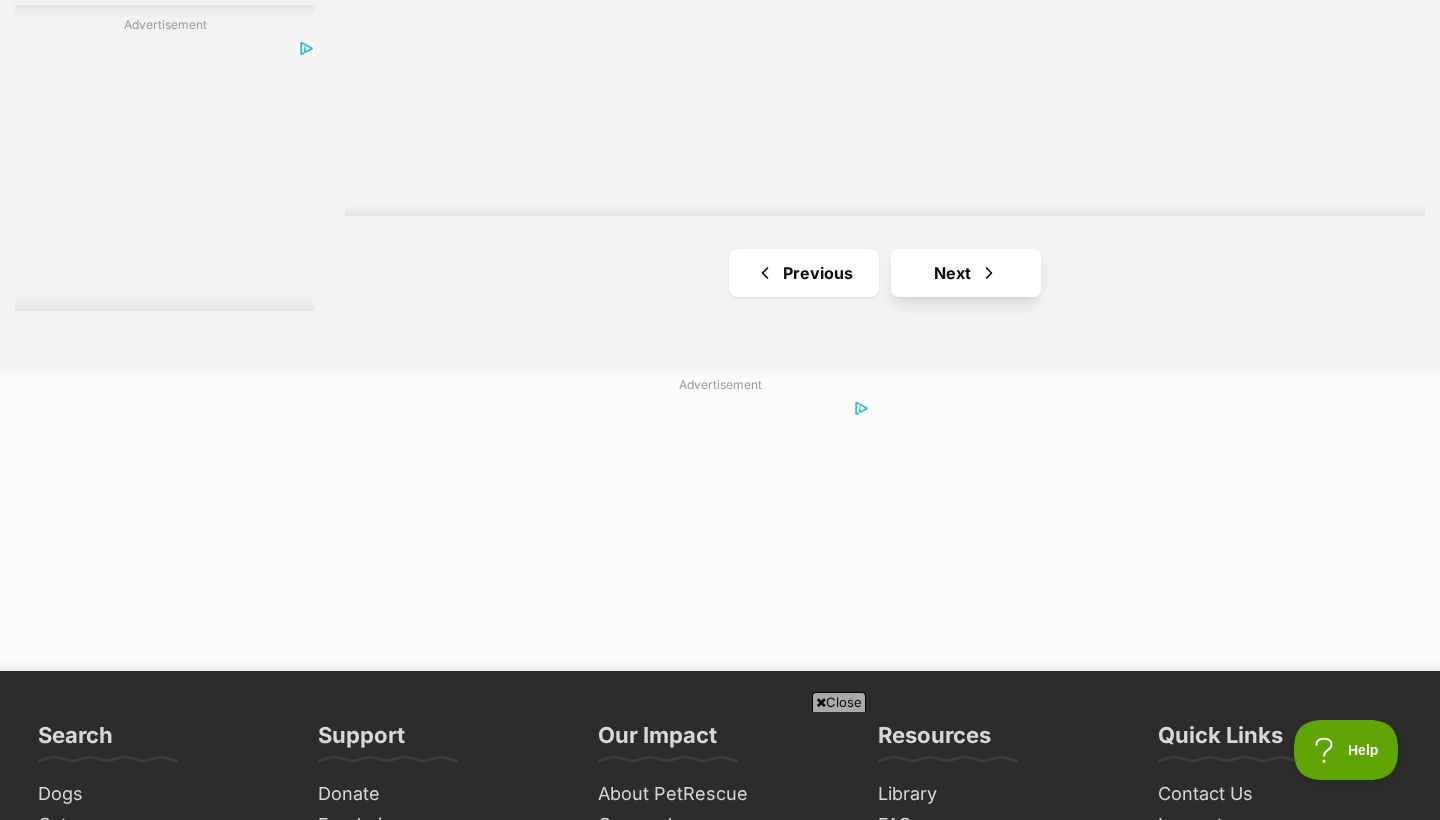 click on "Next" at bounding box center (966, 273) 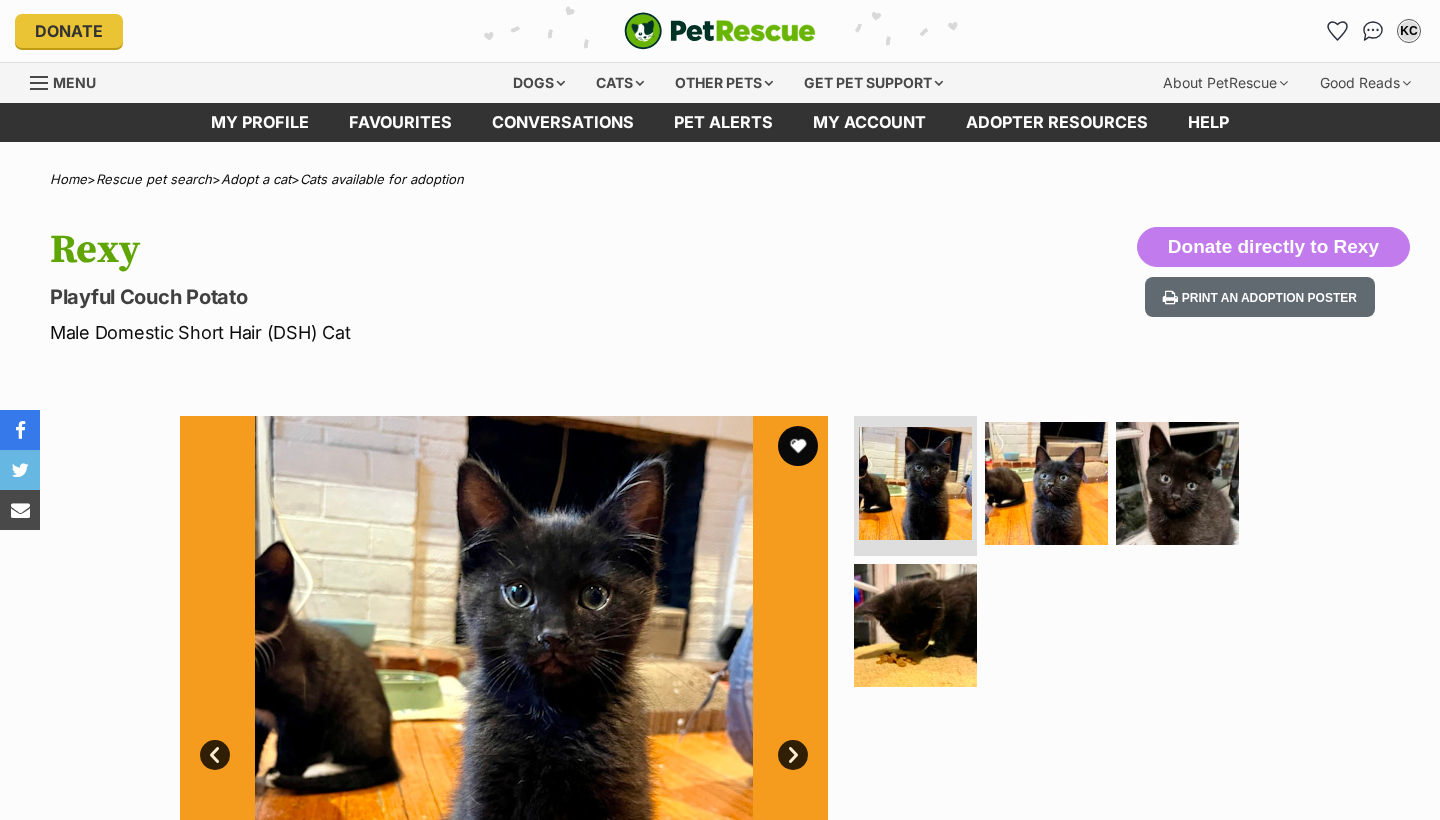 scroll, scrollTop: 0, scrollLeft: 0, axis: both 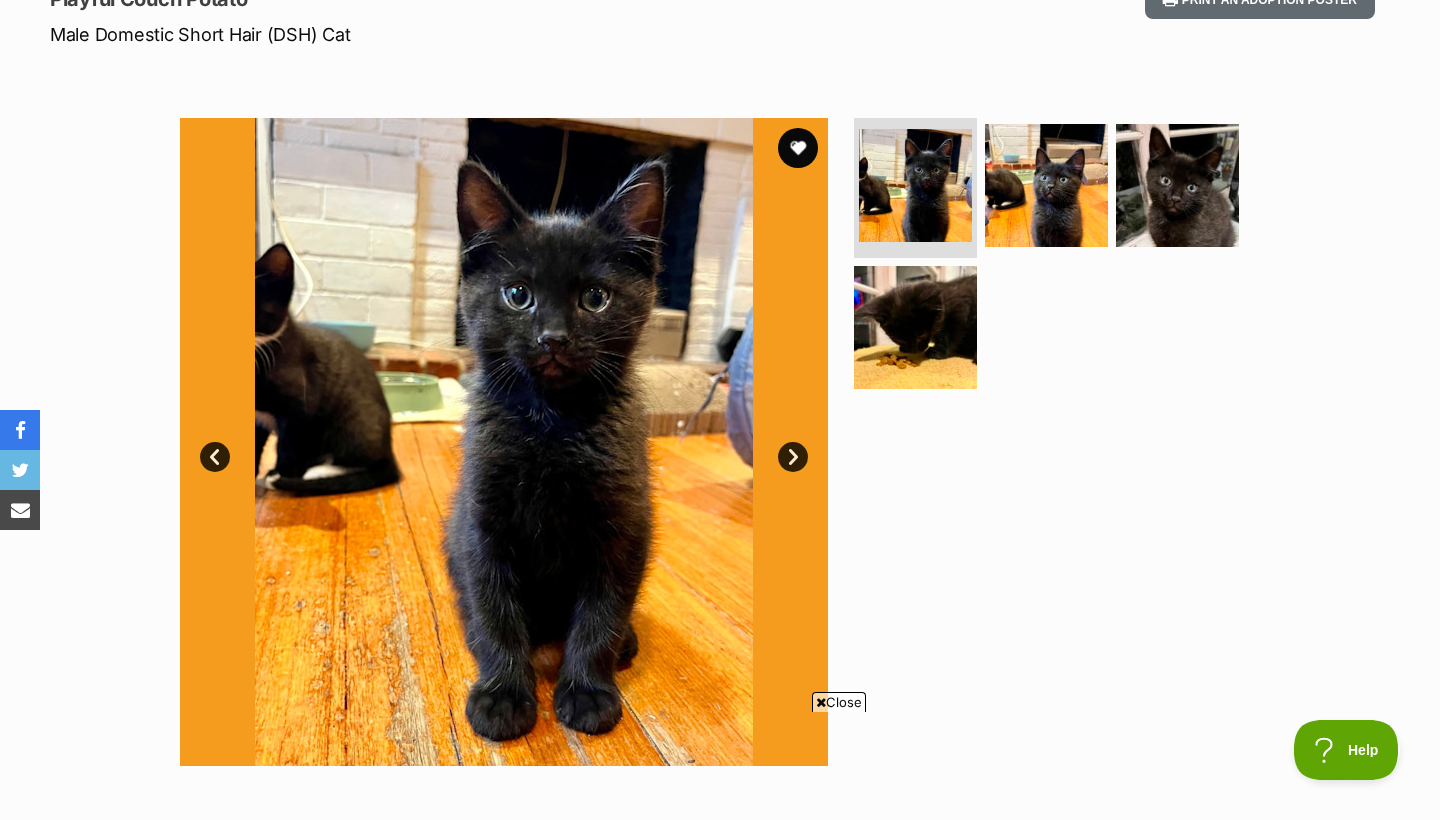 click on "Next" at bounding box center (793, 457) 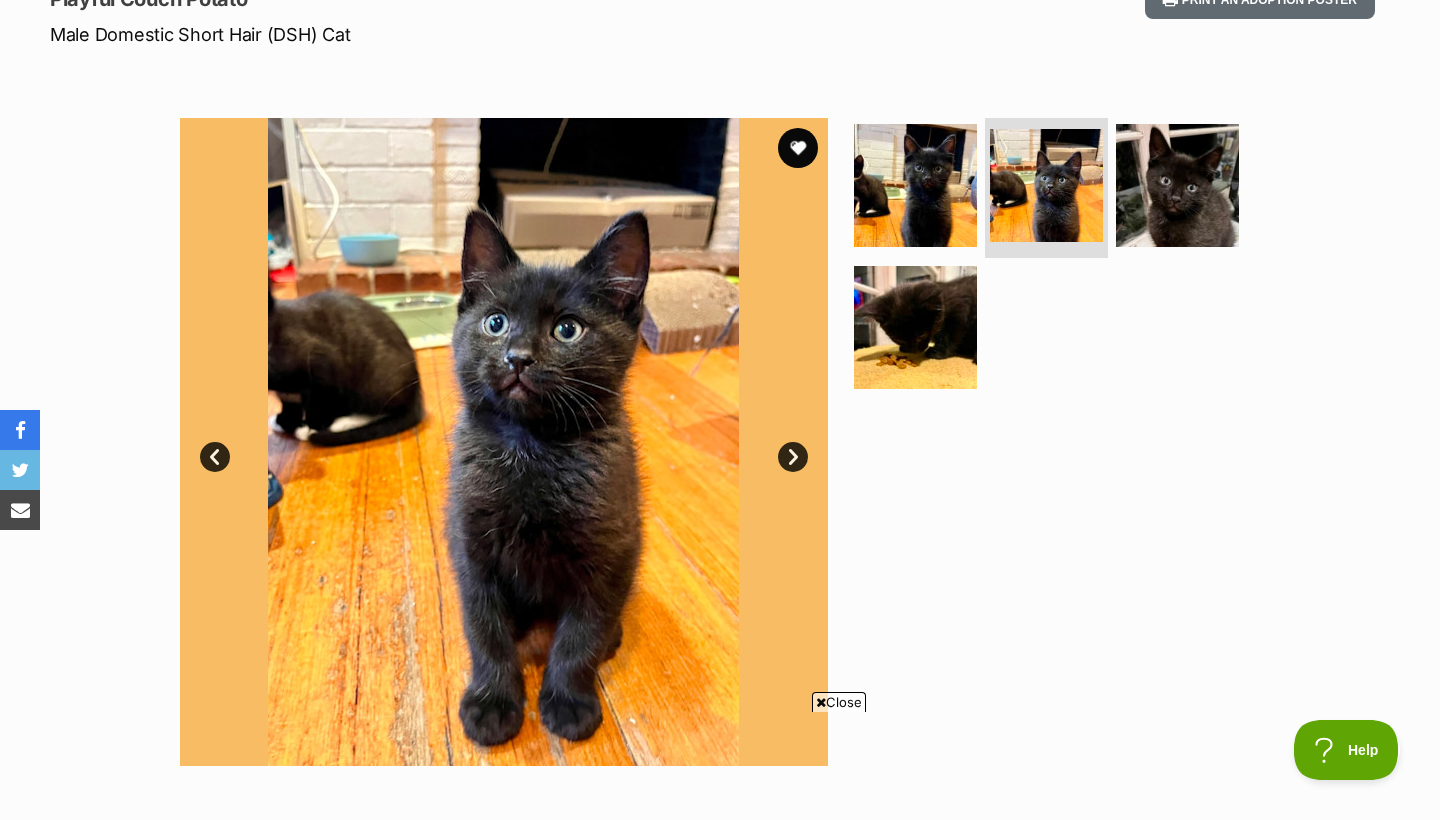 click on "Next" at bounding box center [793, 457] 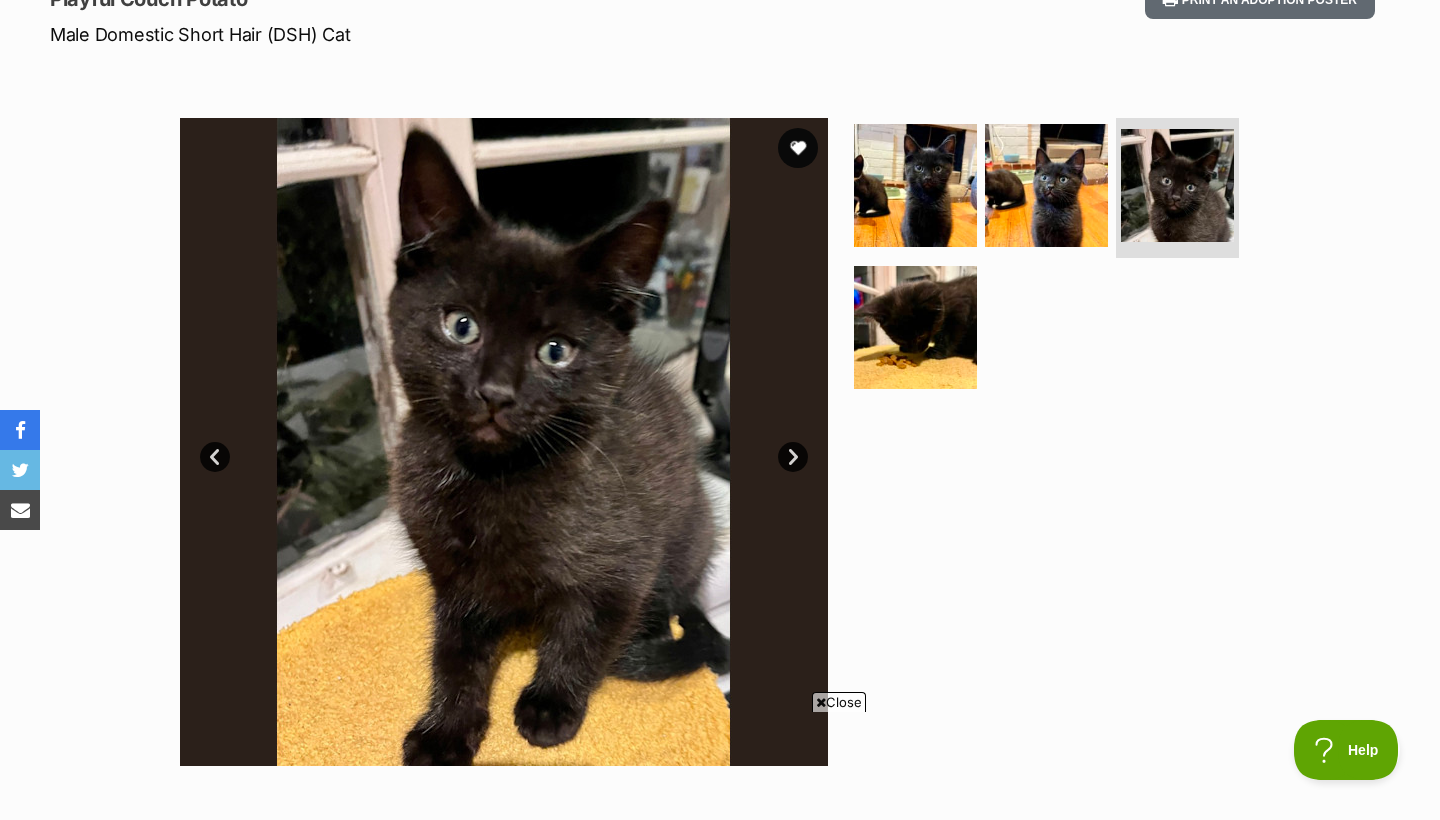 click on "Next" at bounding box center (793, 457) 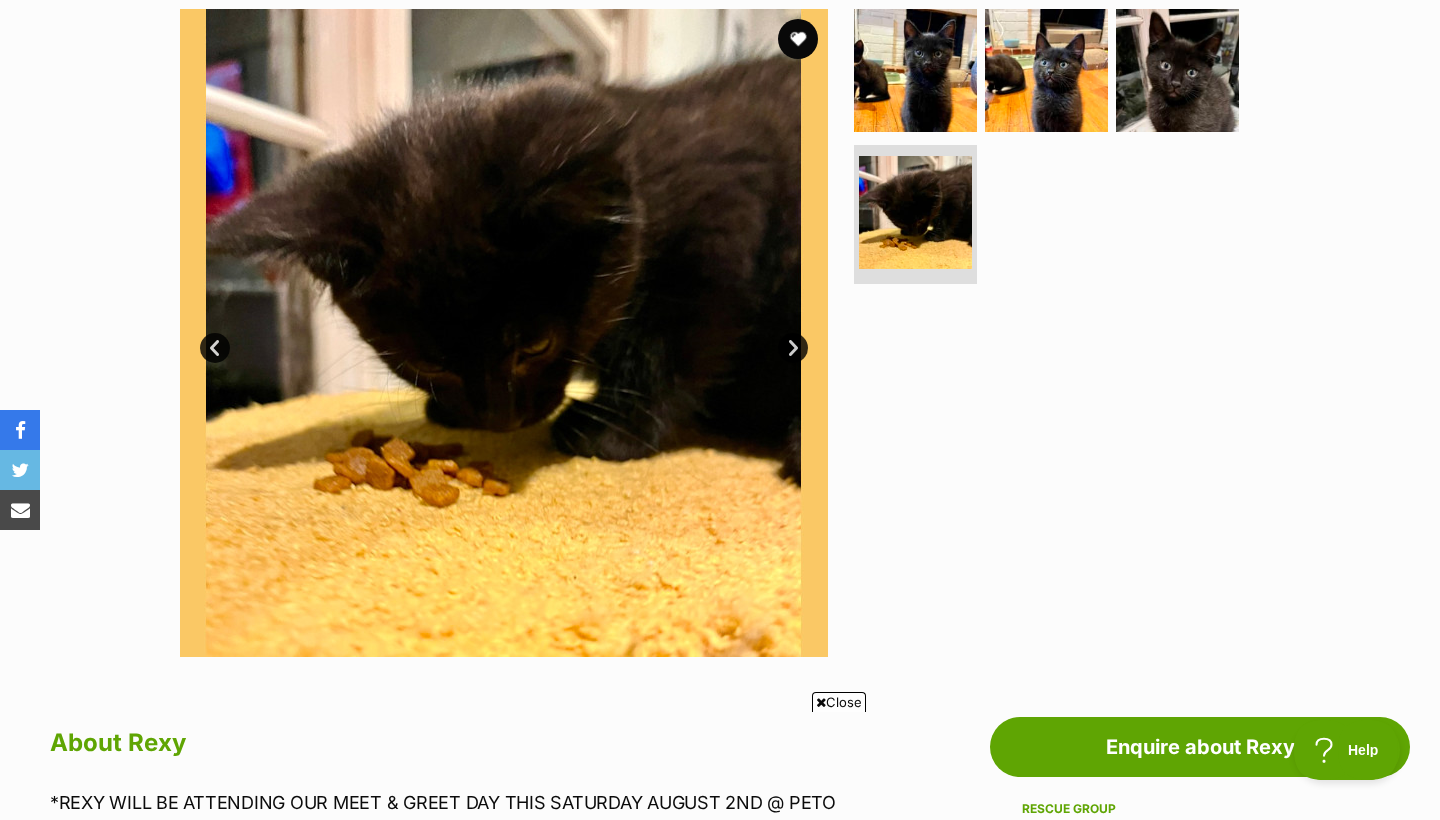scroll, scrollTop: 0, scrollLeft: 0, axis: both 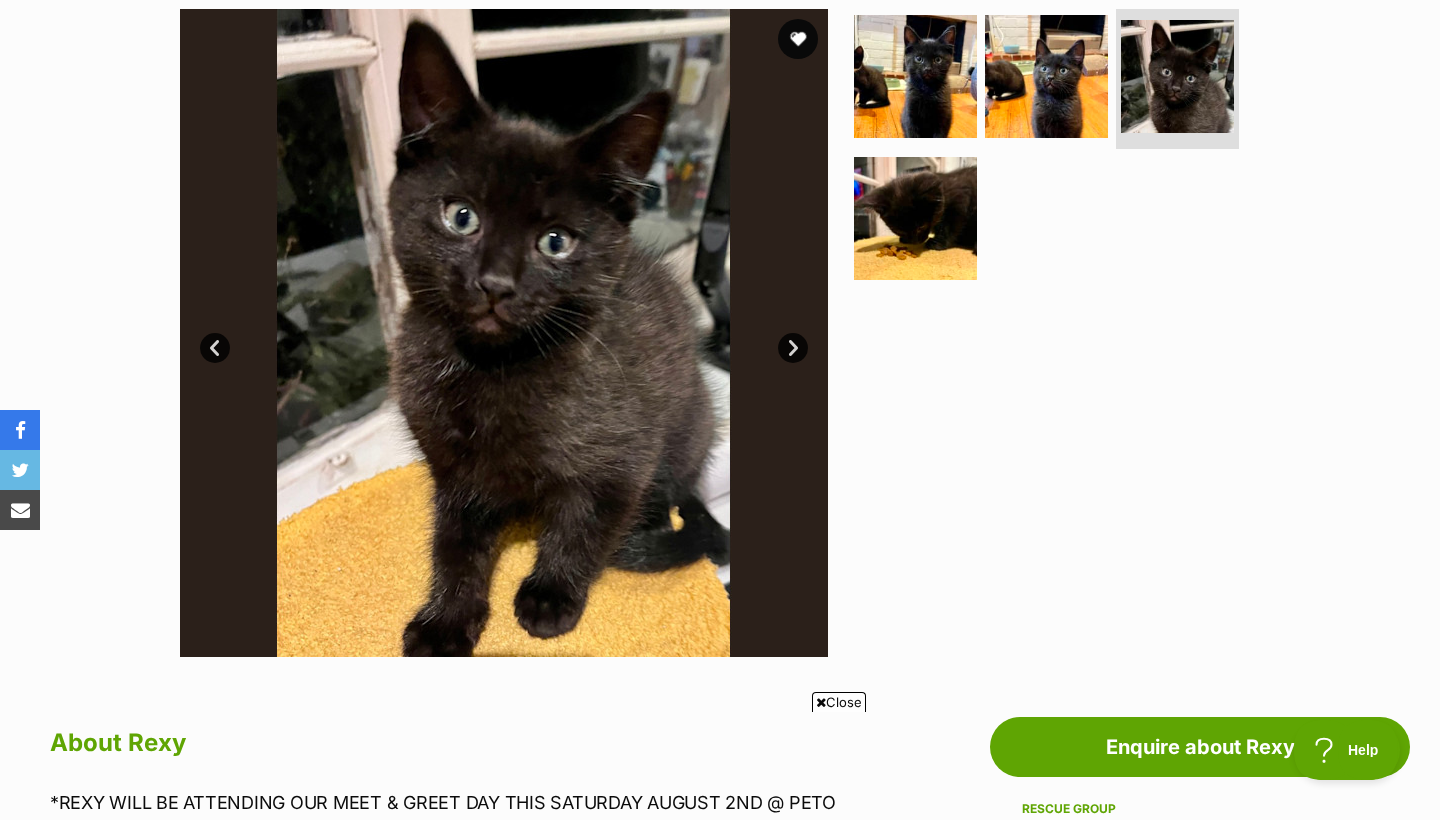 click on "Prev" at bounding box center [215, 348] 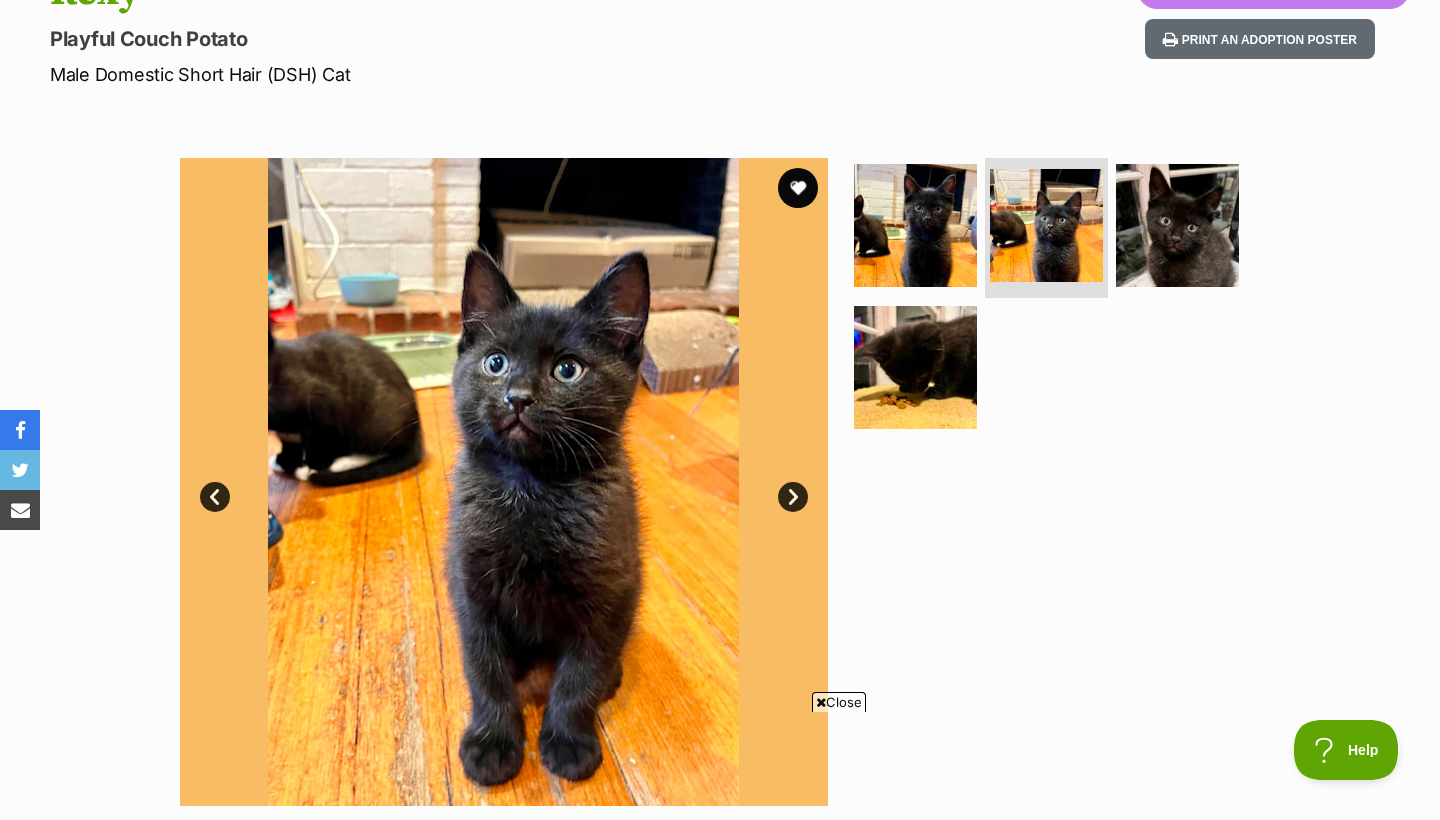 scroll, scrollTop: 259, scrollLeft: 0, axis: vertical 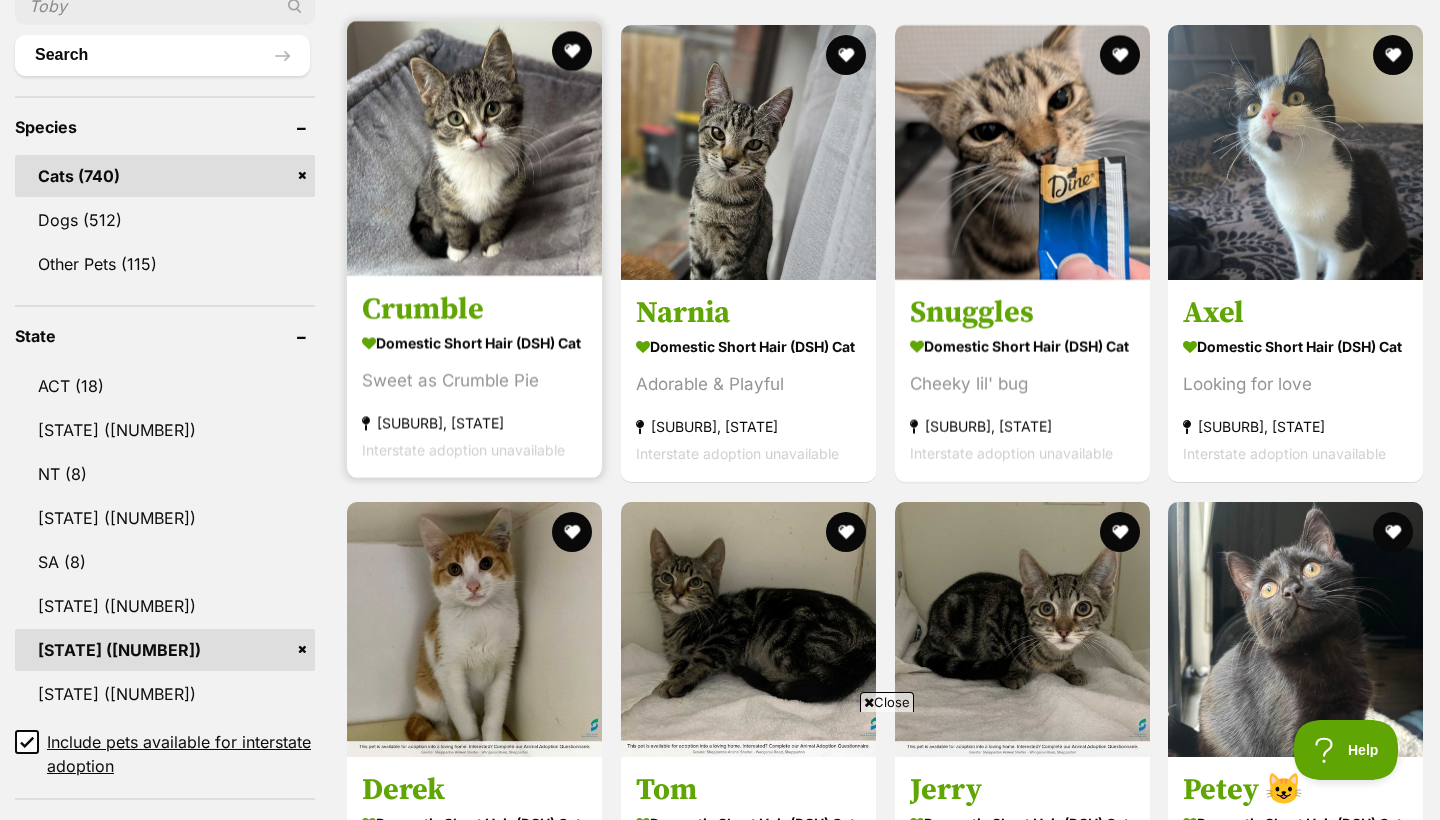 click at bounding box center [474, 148] 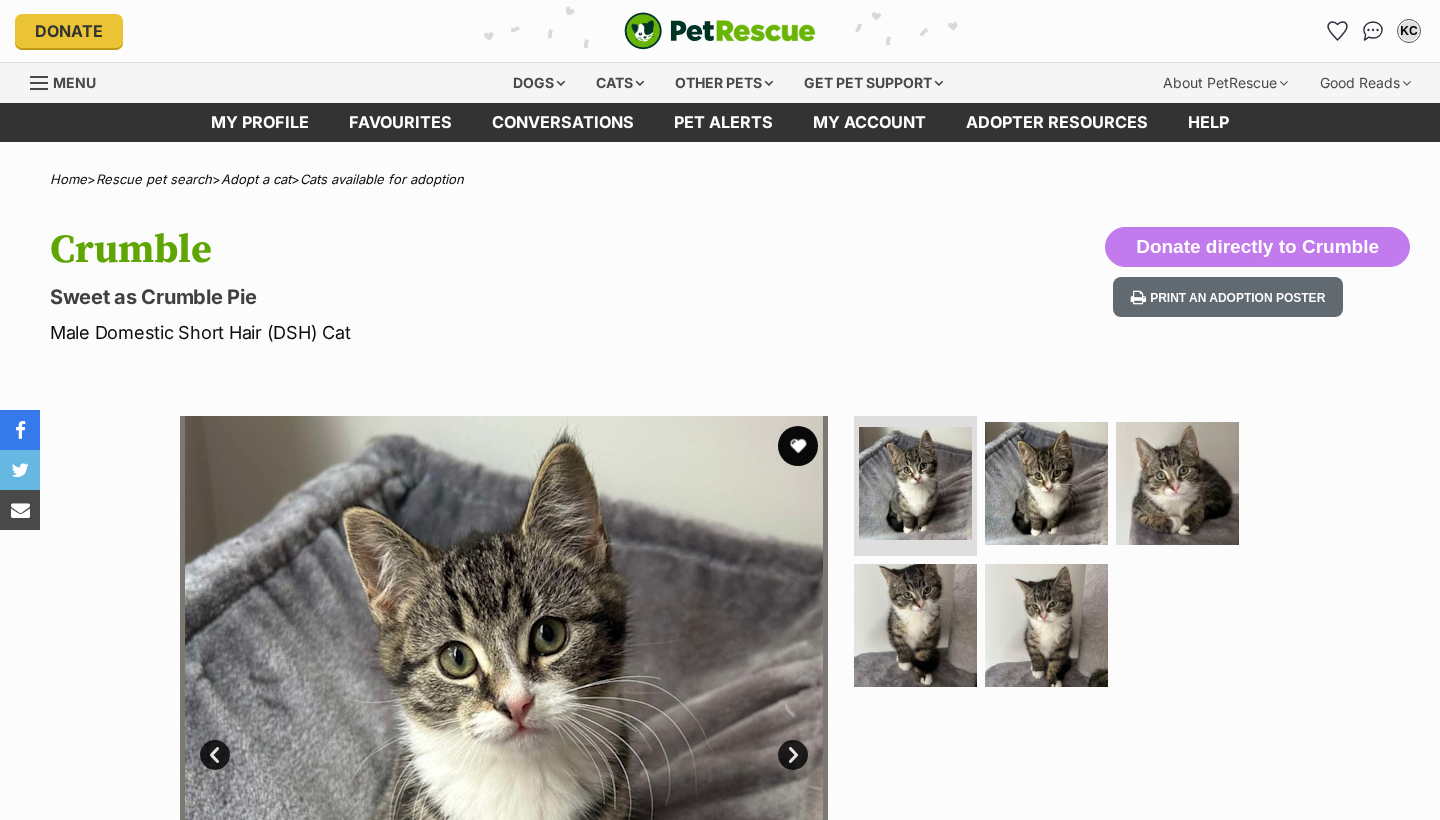 scroll, scrollTop: 0, scrollLeft: 0, axis: both 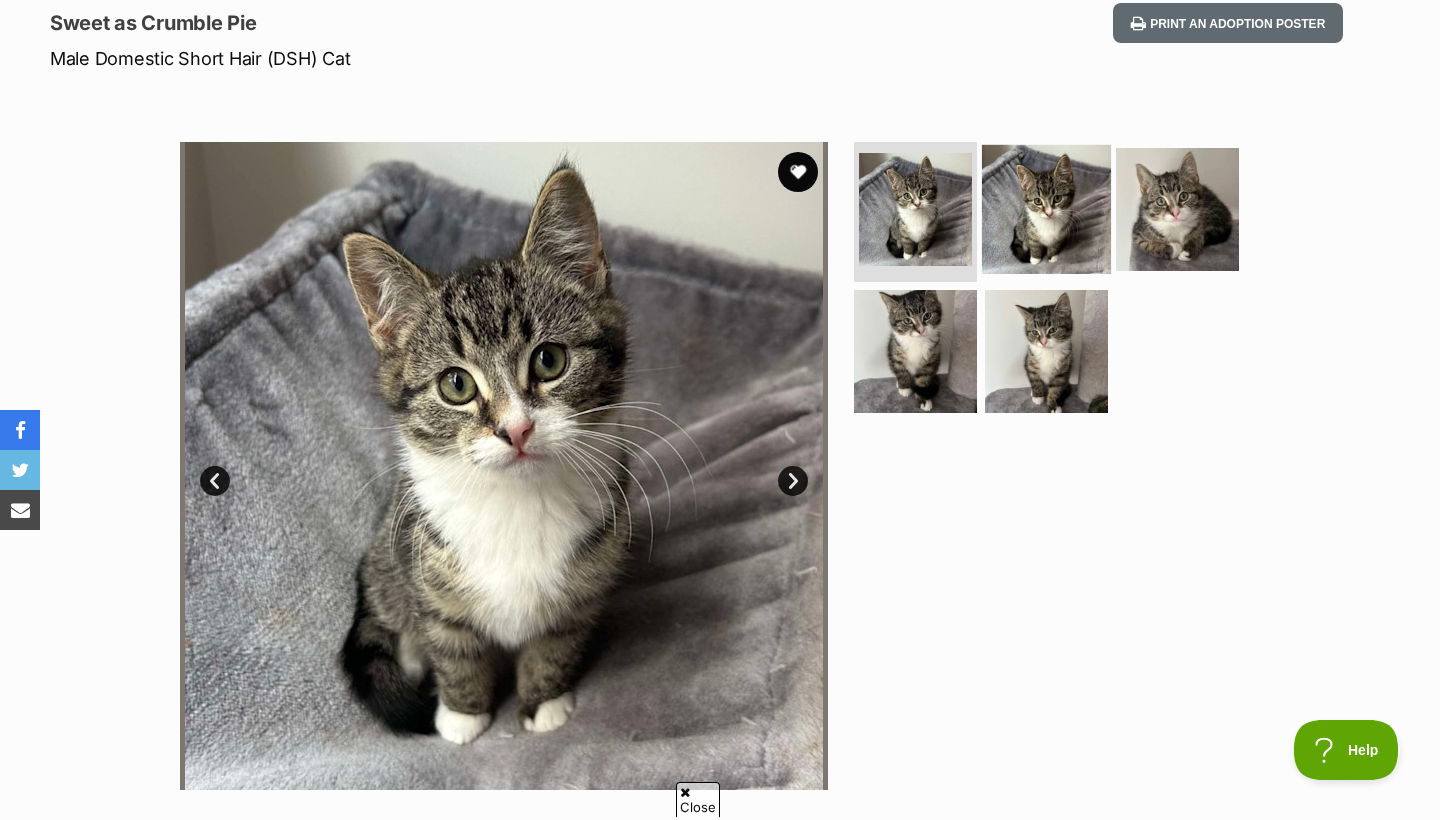 click at bounding box center (1046, 209) 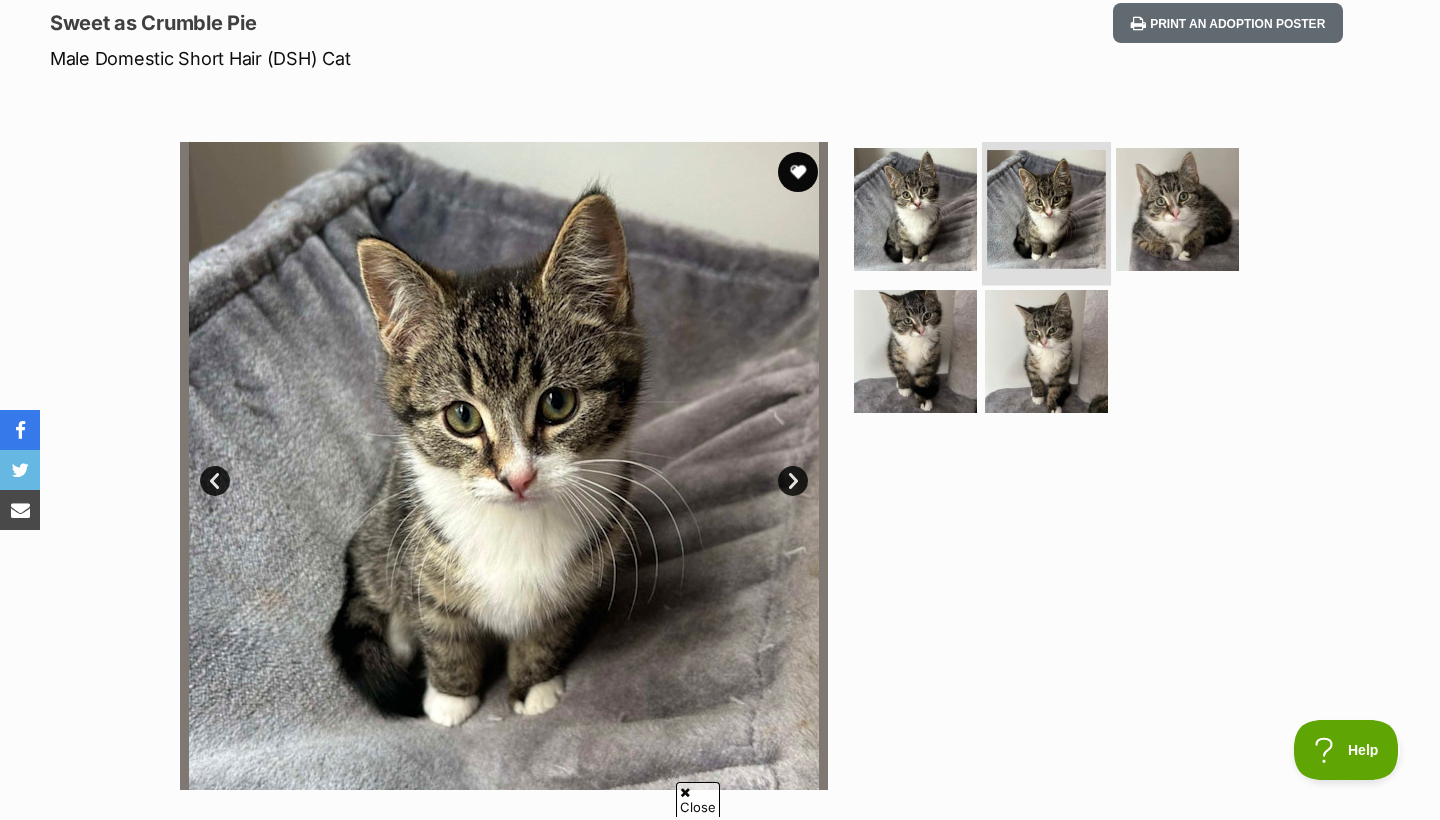 scroll, scrollTop: 0, scrollLeft: 0, axis: both 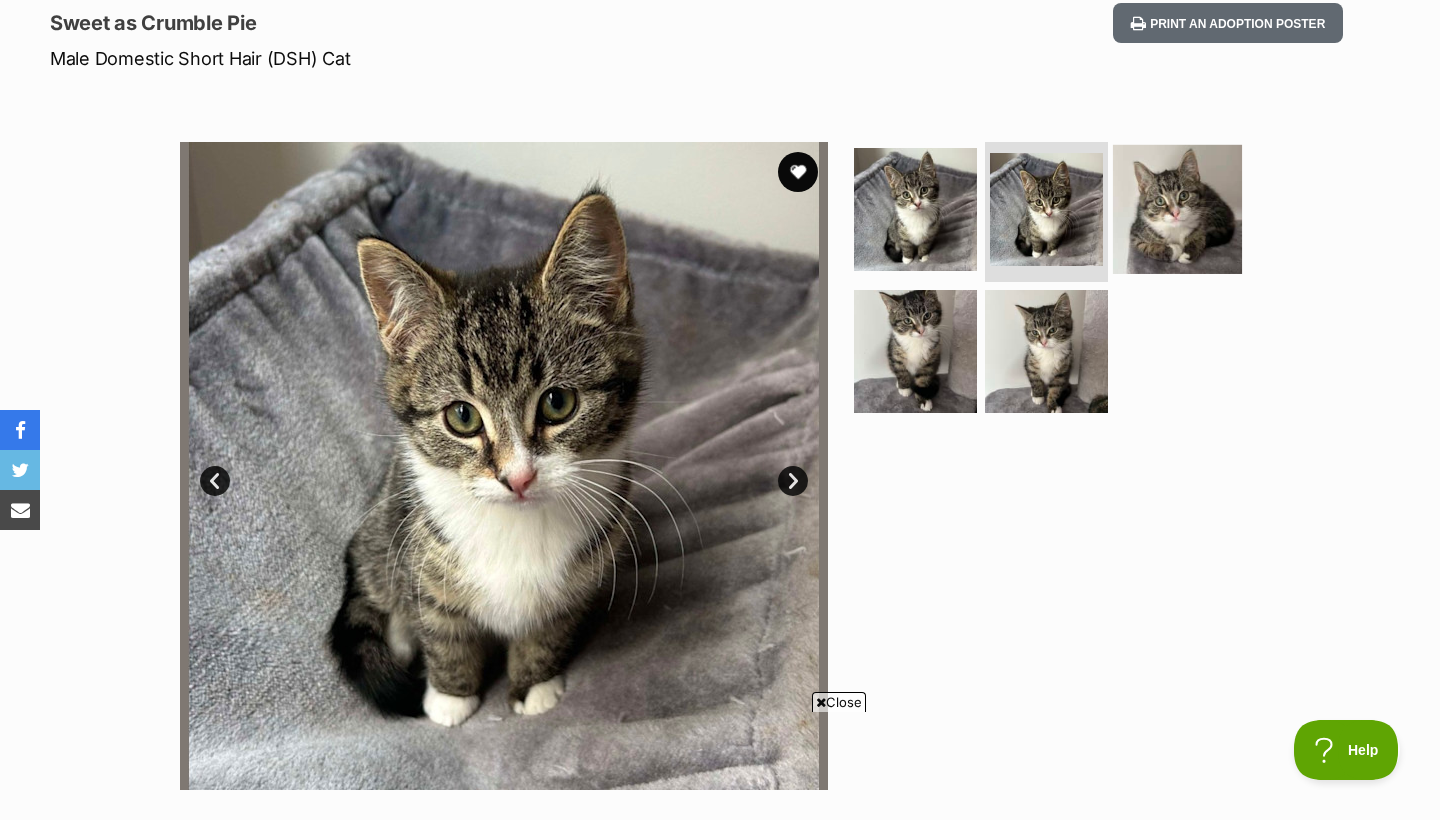 click at bounding box center (1177, 209) 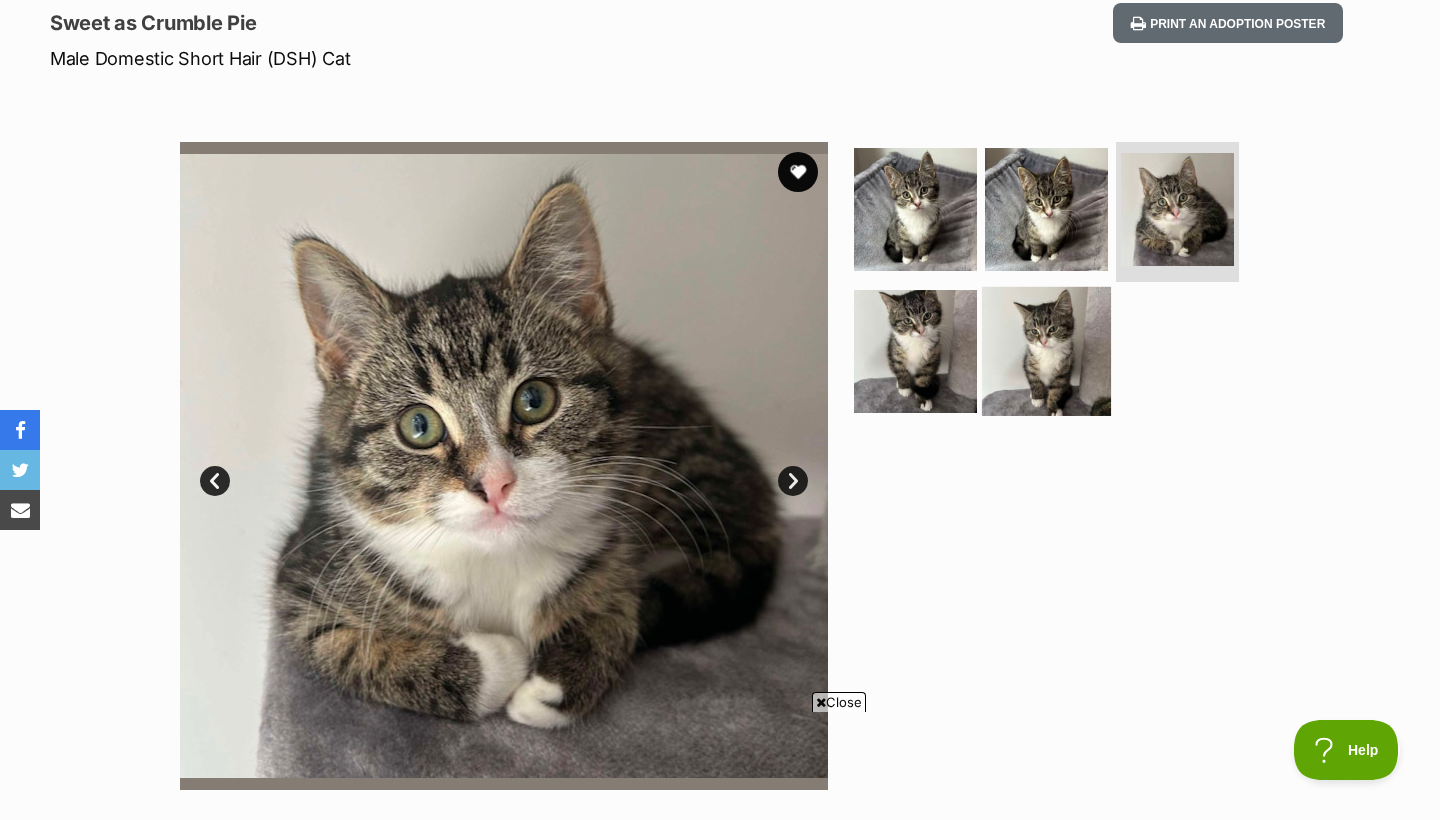 click at bounding box center (1046, 350) 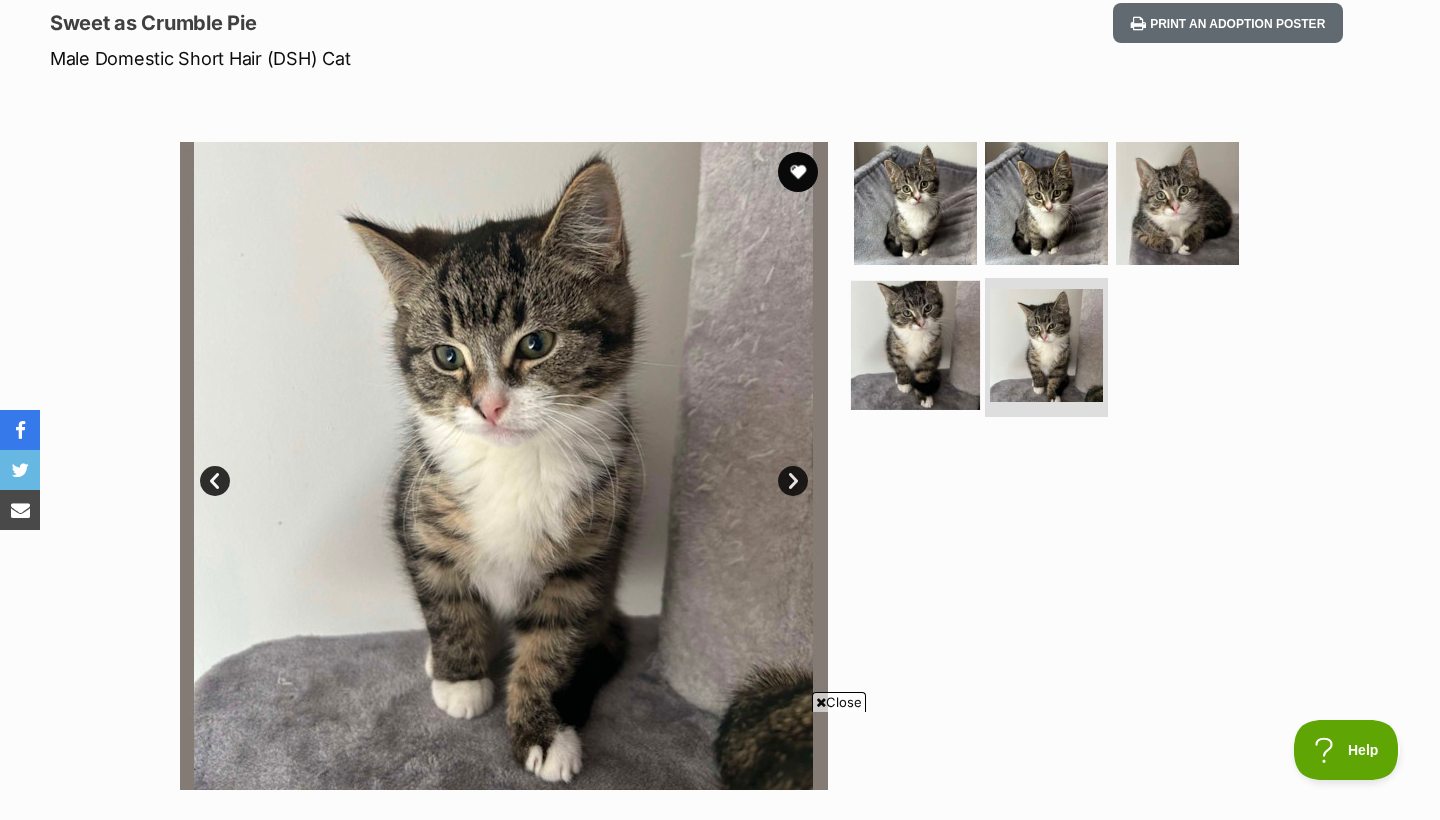 click at bounding box center (915, 344) 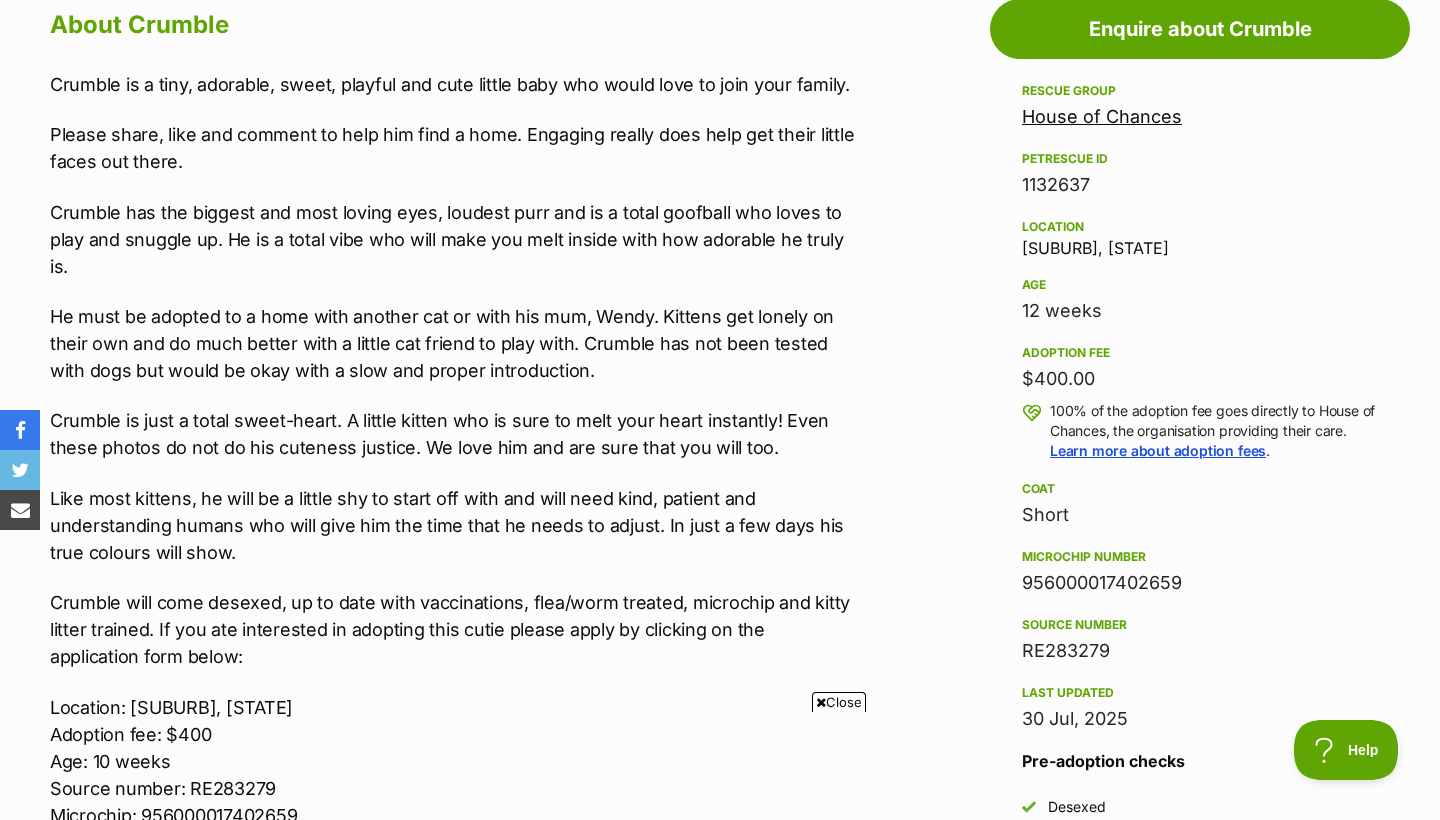 scroll, scrollTop: 0, scrollLeft: 0, axis: both 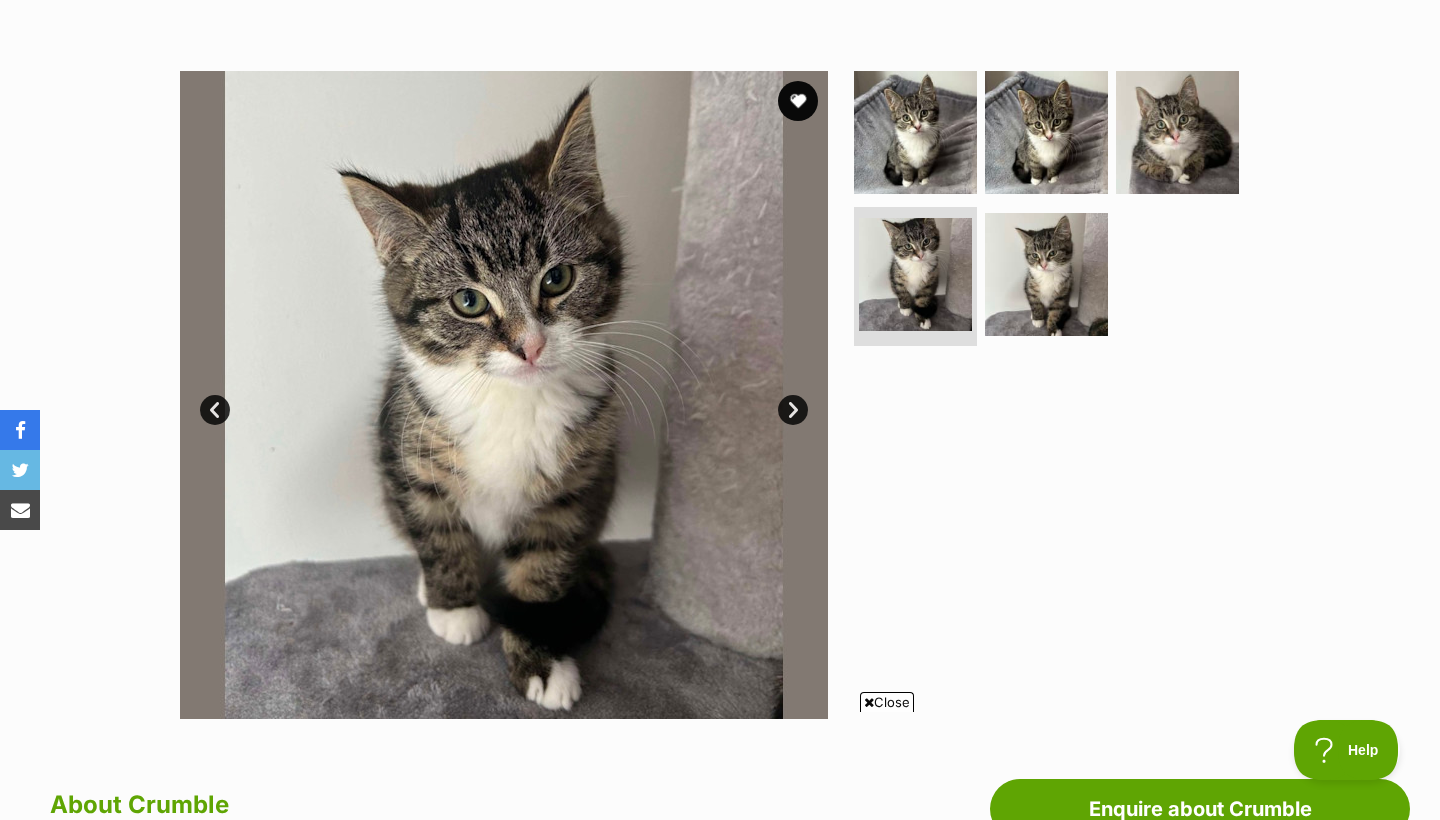 click on "Next" at bounding box center (793, 410) 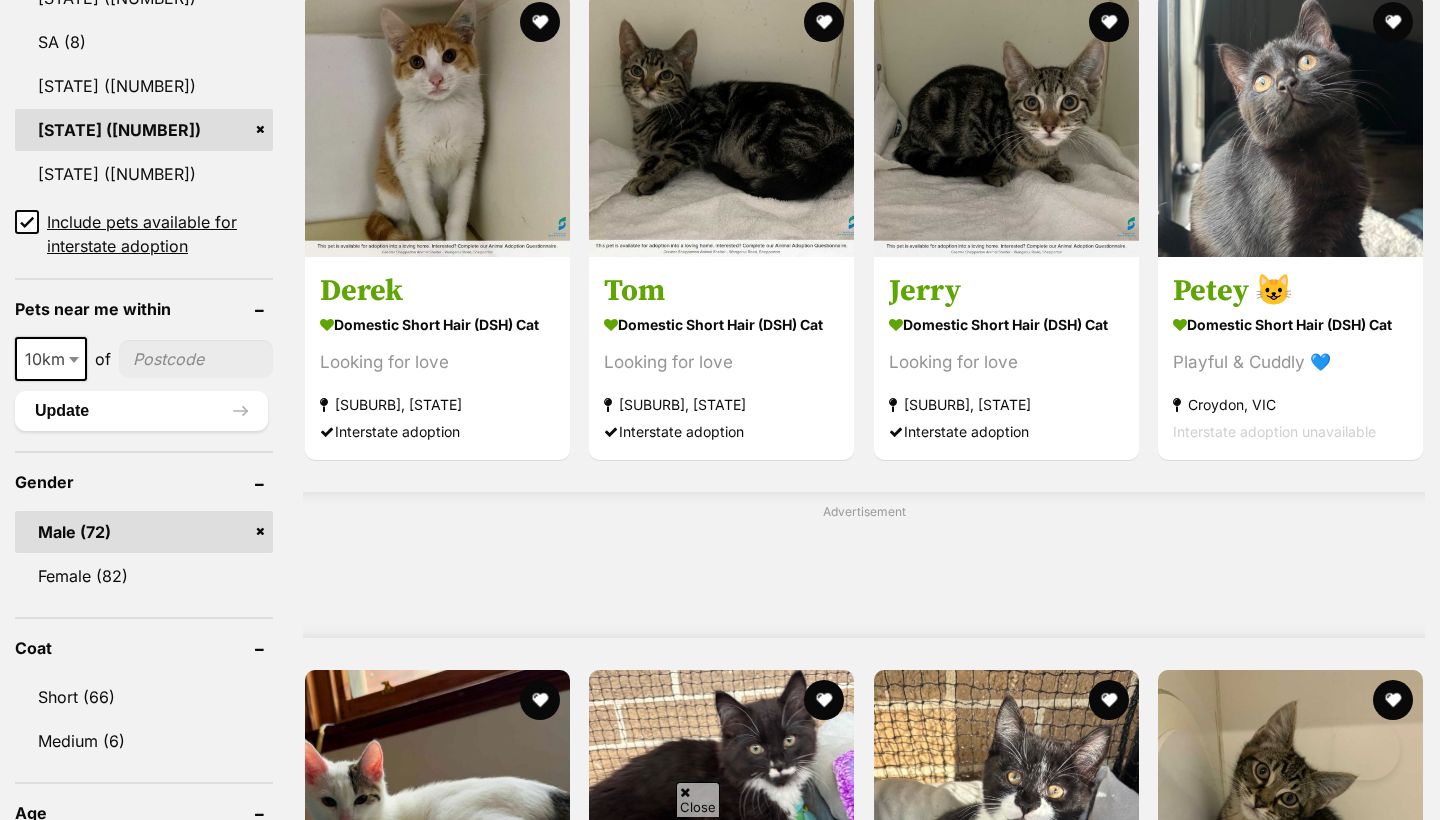 scroll, scrollTop: 0, scrollLeft: 0, axis: both 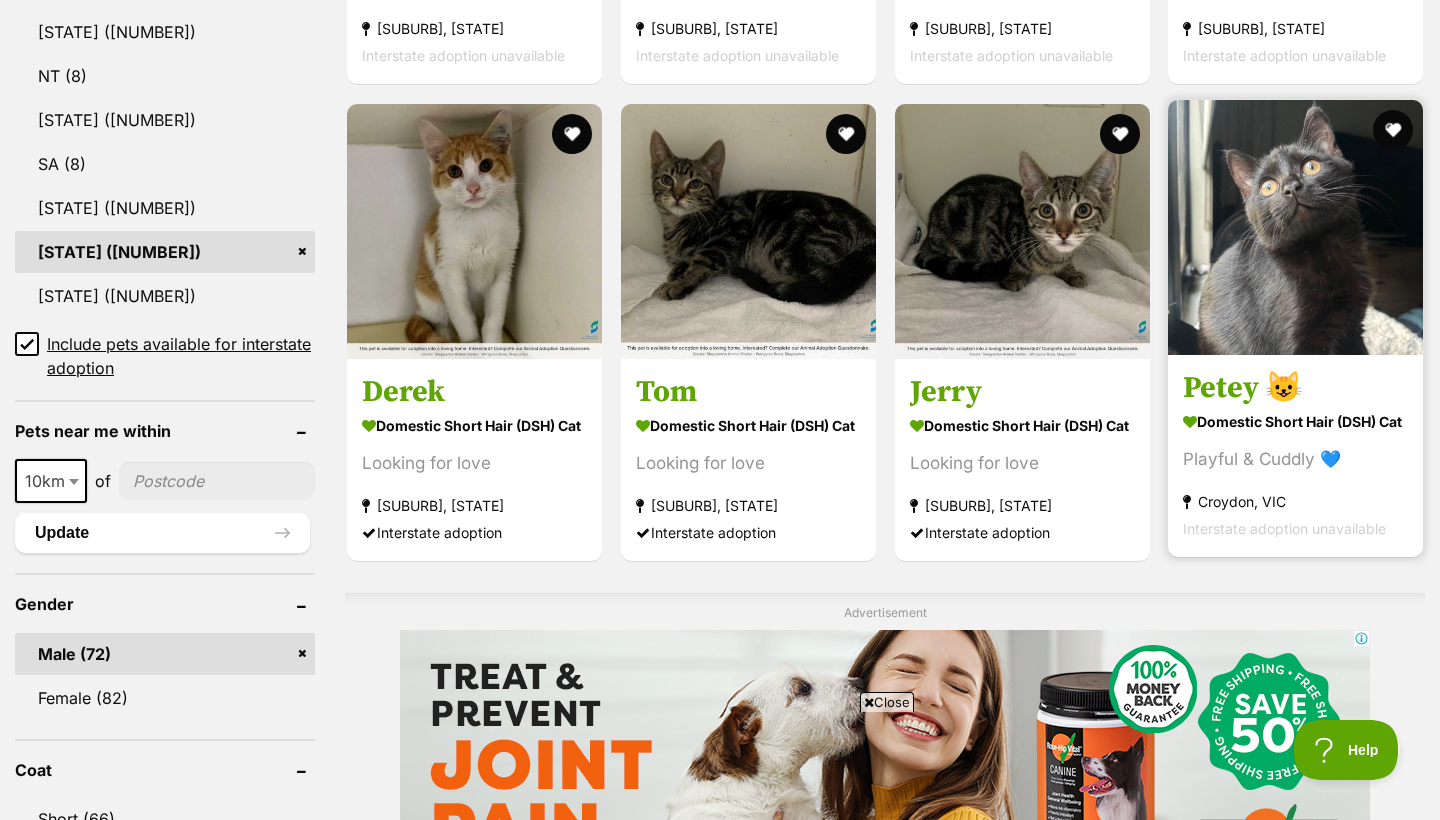 click on "Petey 😺" at bounding box center (1295, 388) 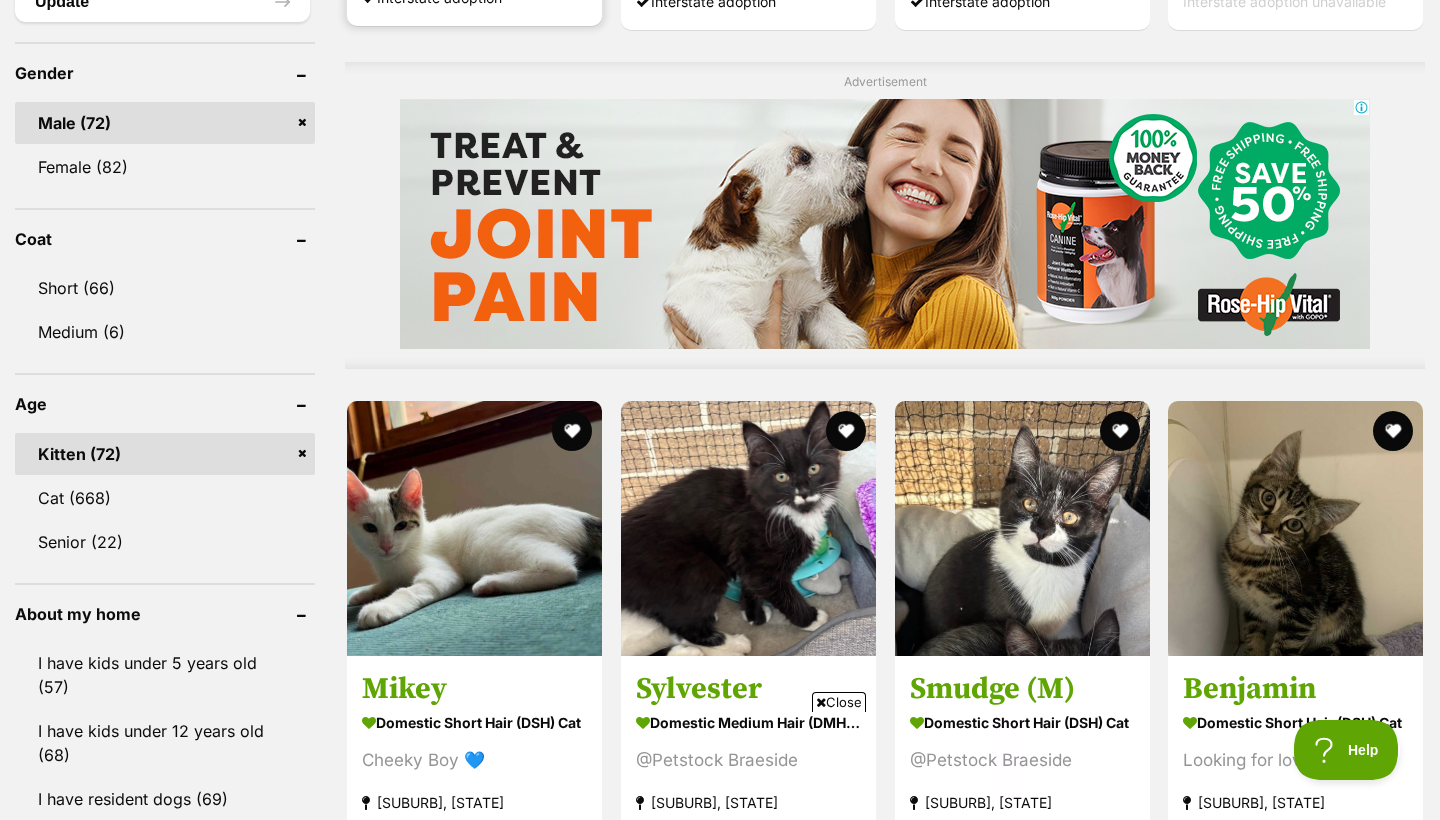 scroll, scrollTop: 1829, scrollLeft: 0, axis: vertical 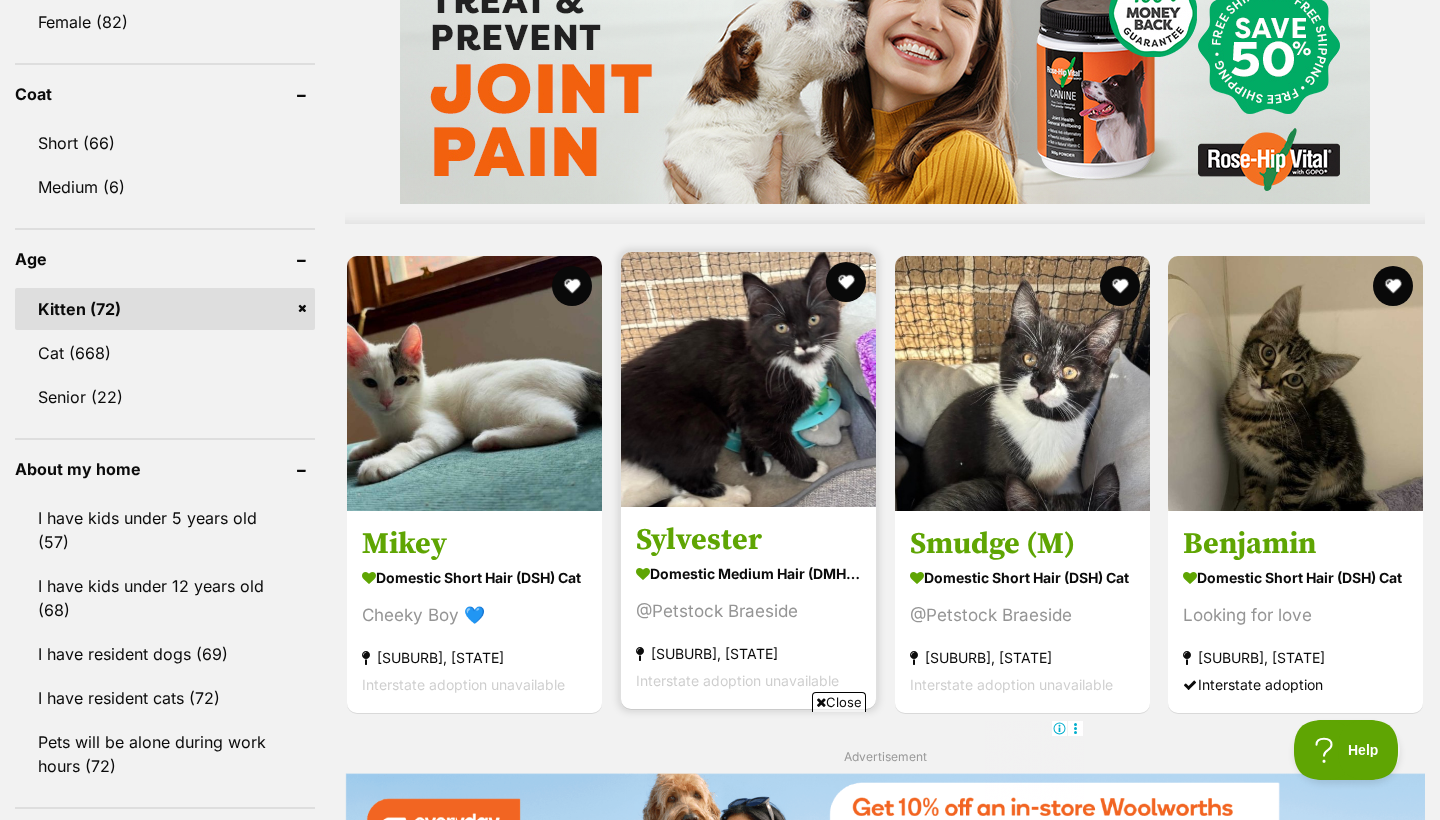 click at bounding box center [748, 379] 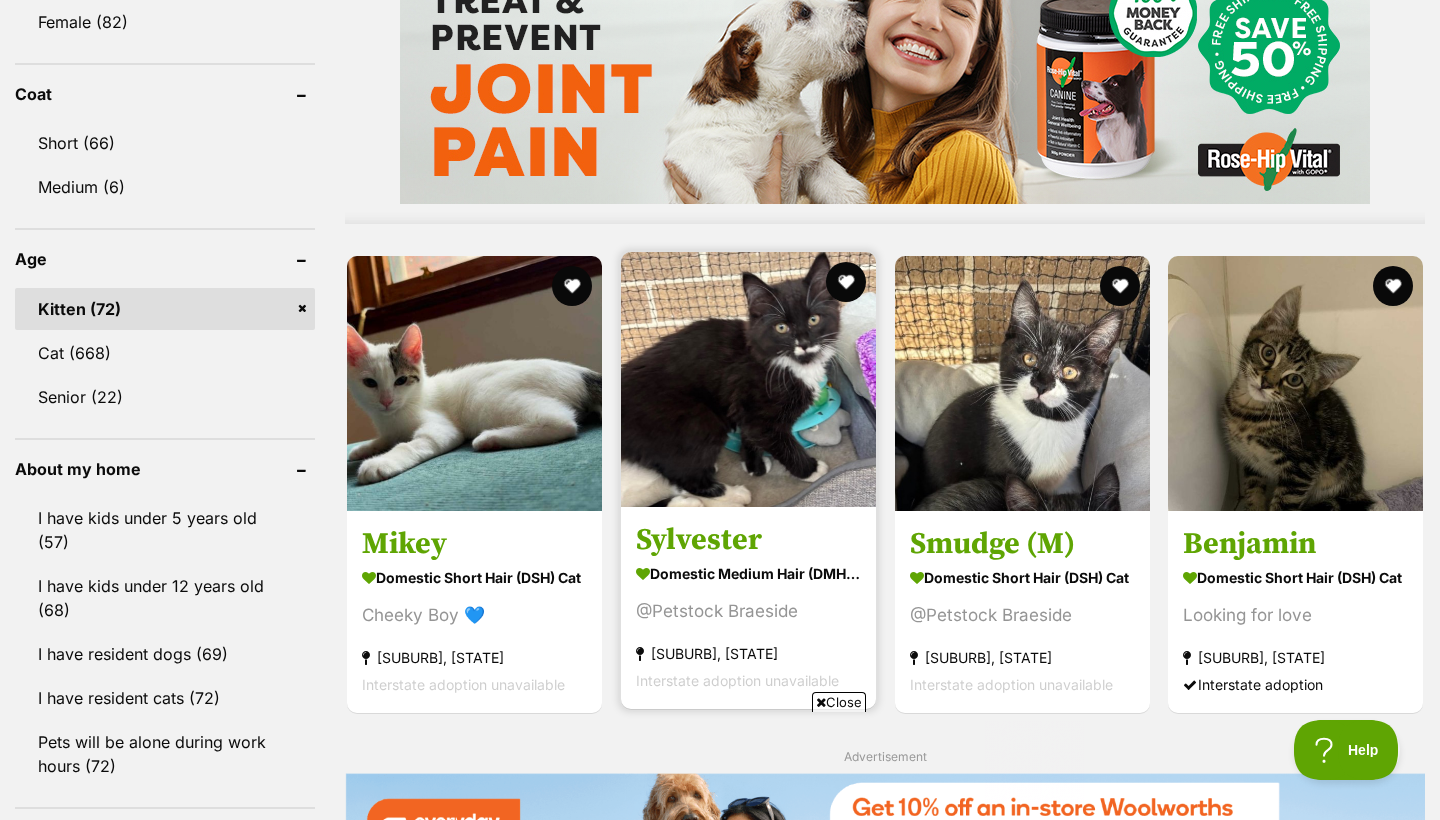 scroll, scrollTop: 0, scrollLeft: 0, axis: both 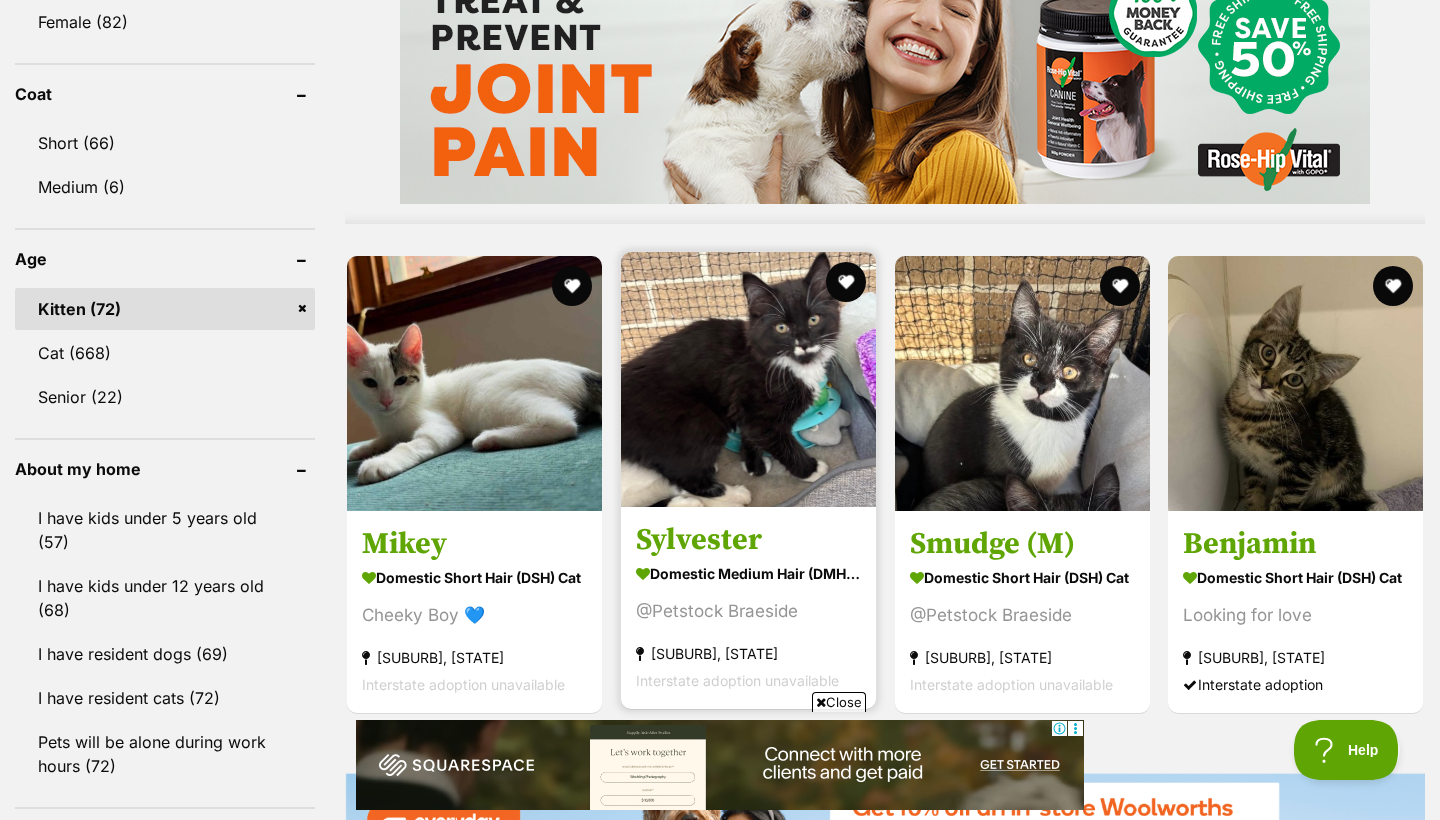click on "Sylvester" at bounding box center [748, 540] 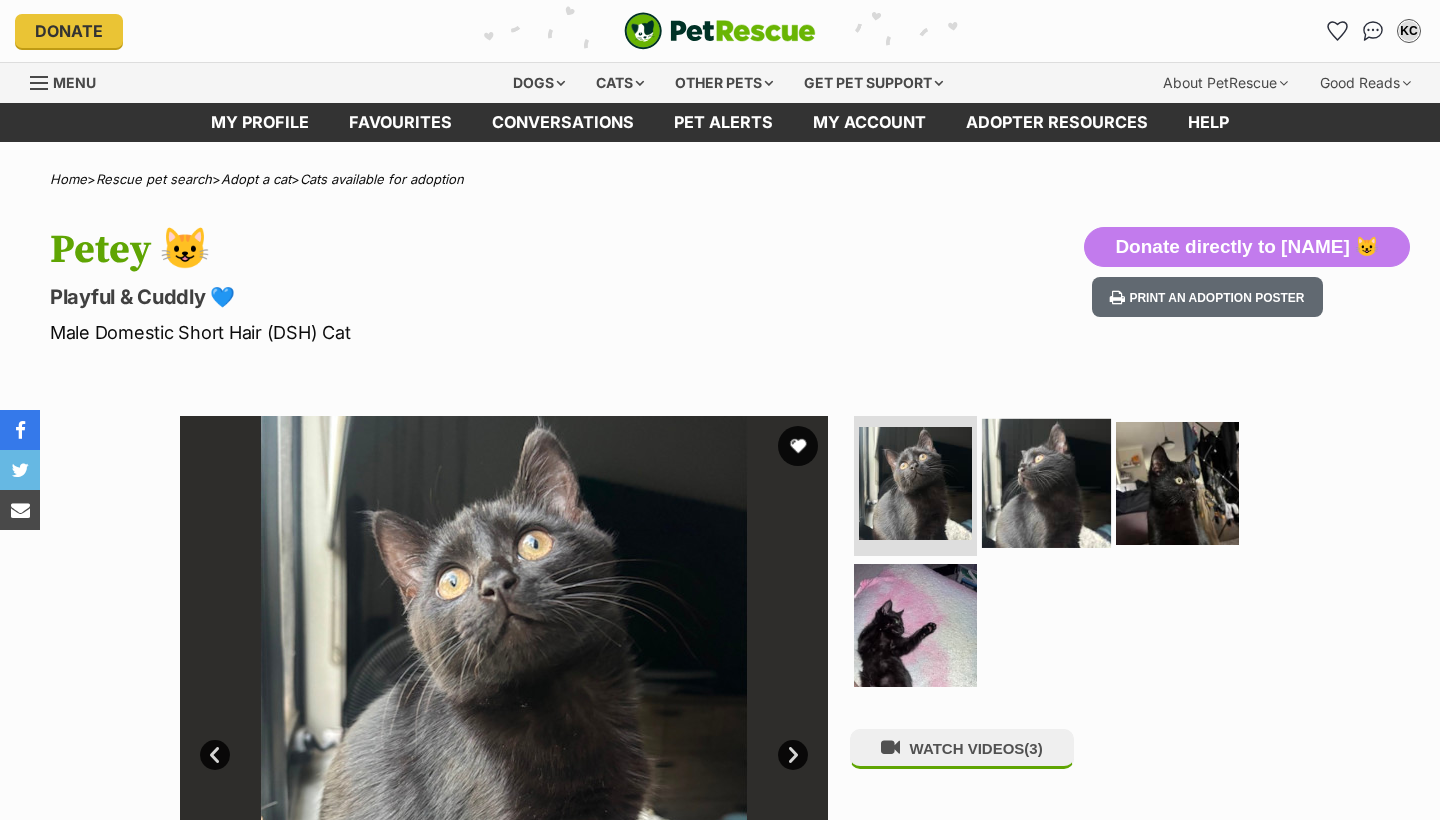 scroll, scrollTop: 0, scrollLeft: 0, axis: both 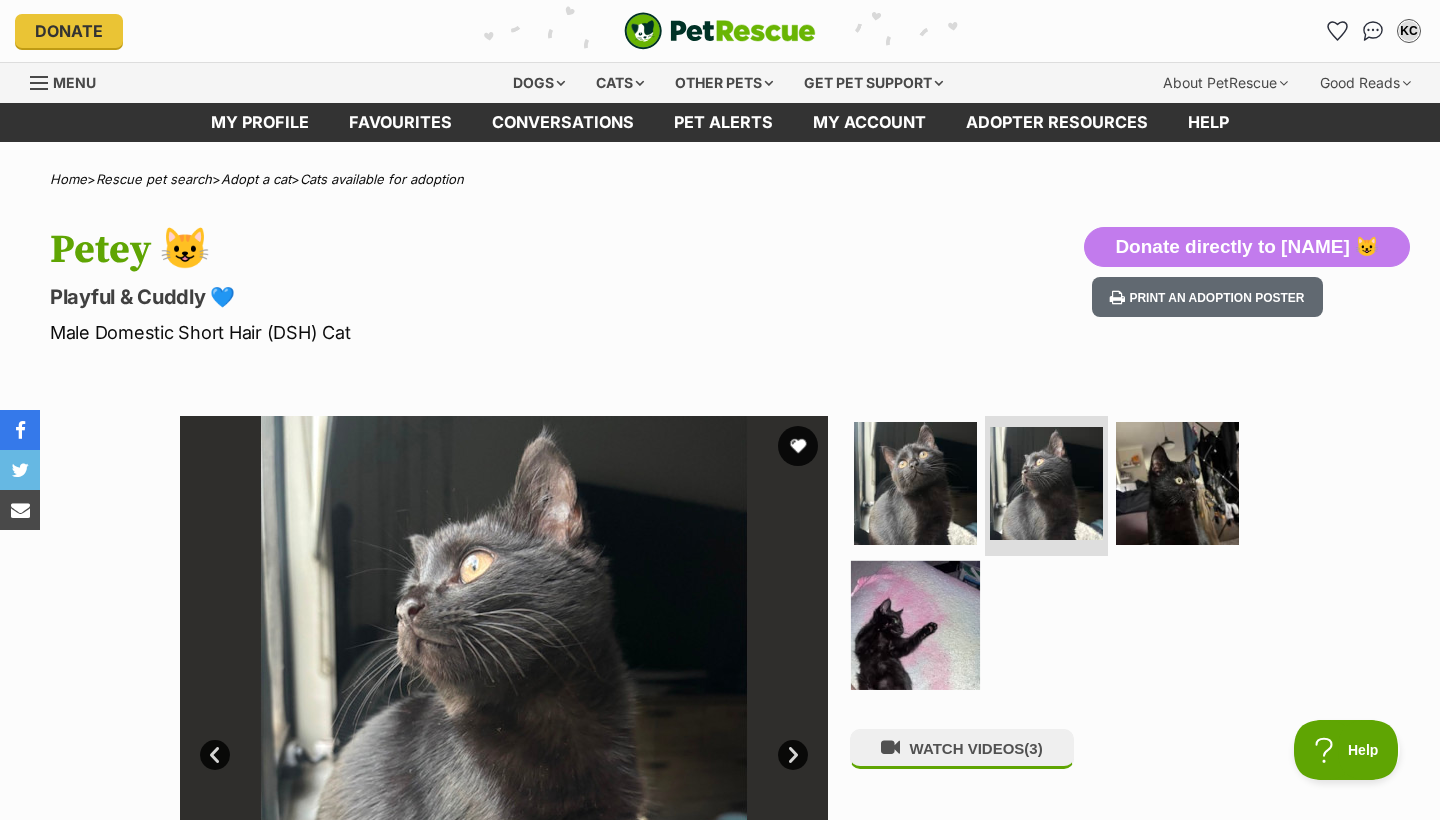 click at bounding box center [915, 624] 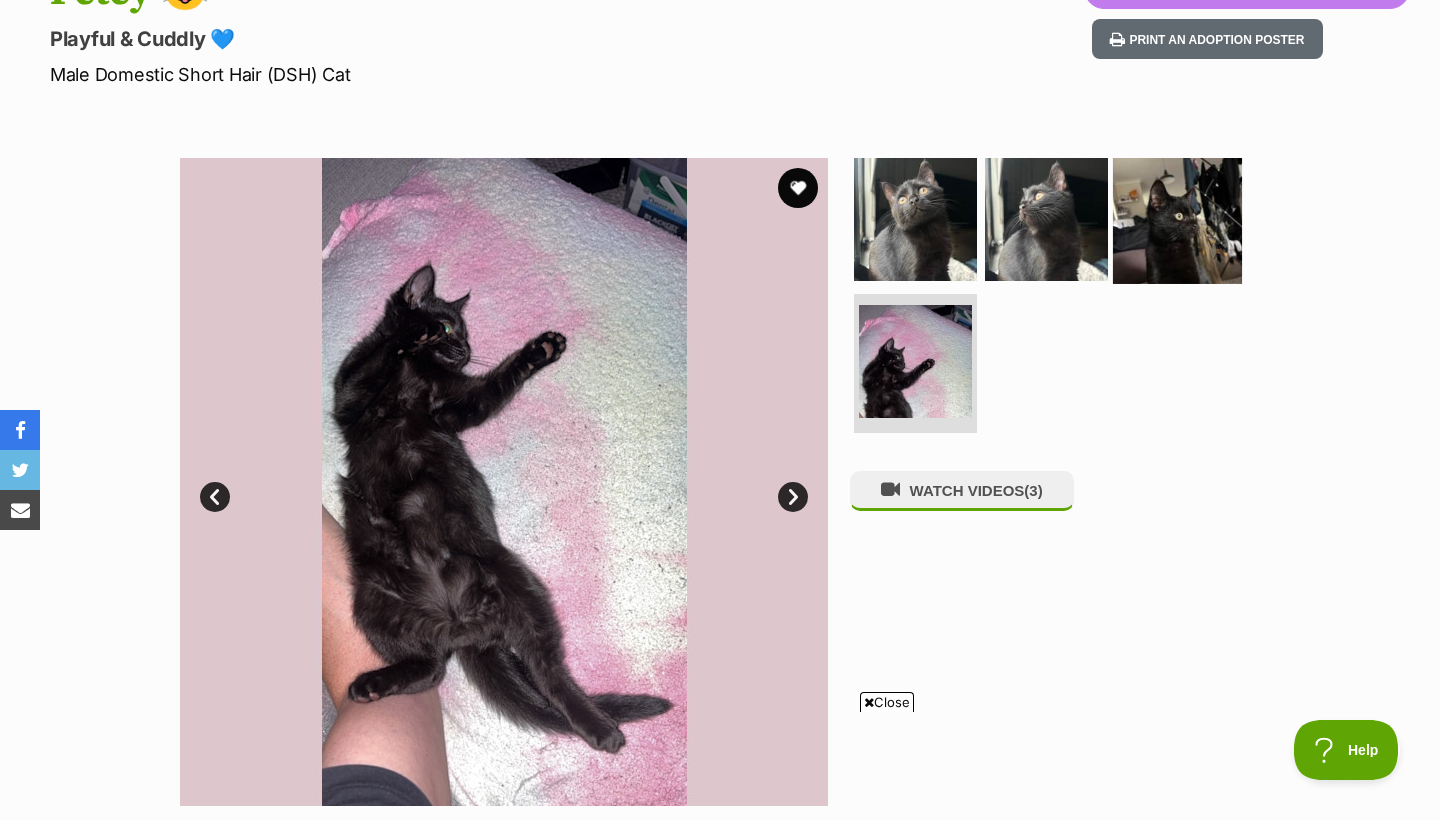 scroll, scrollTop: 0, scrollLeft: 0, axis: both 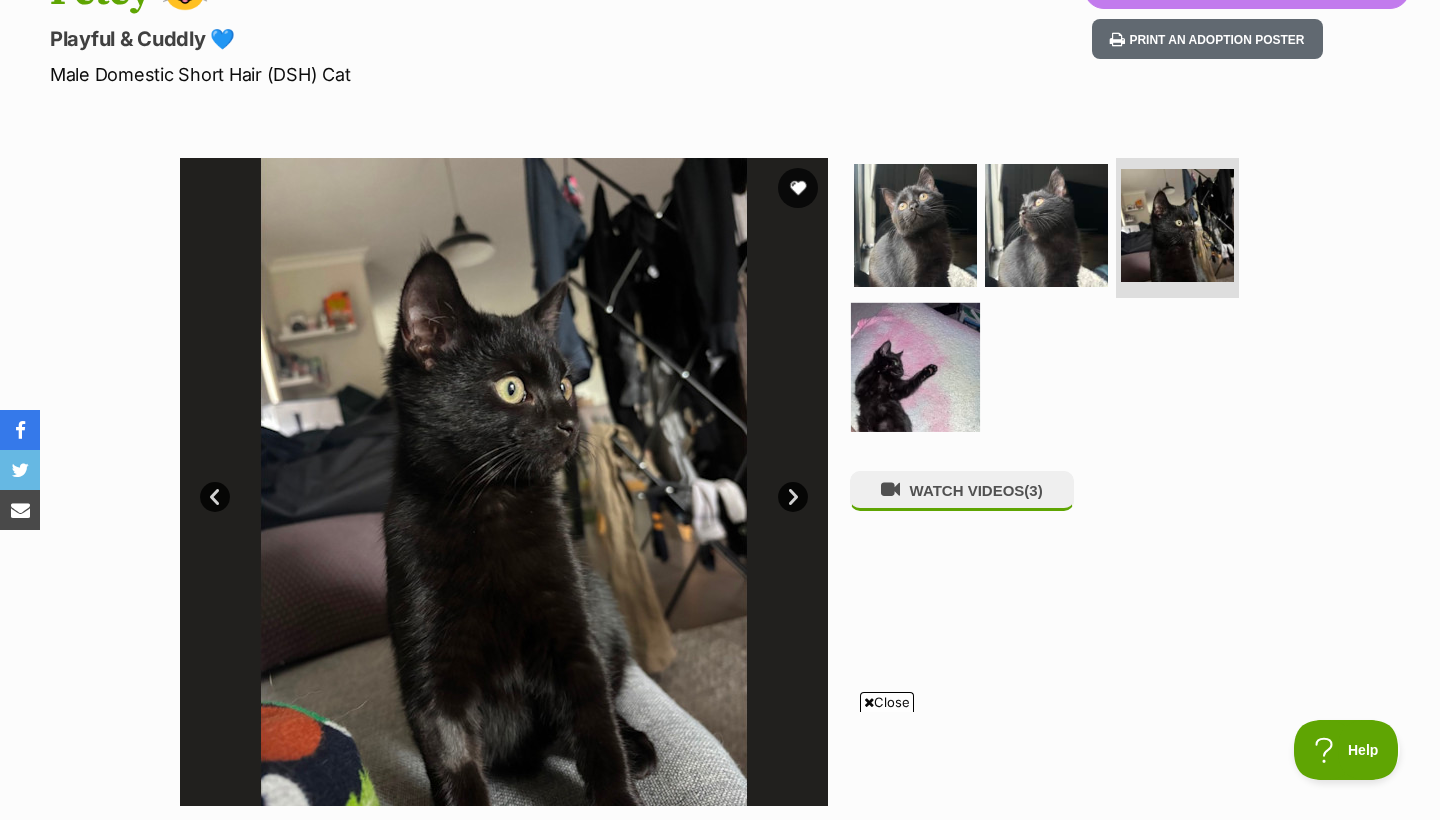 click at bounding box center (915, 366) 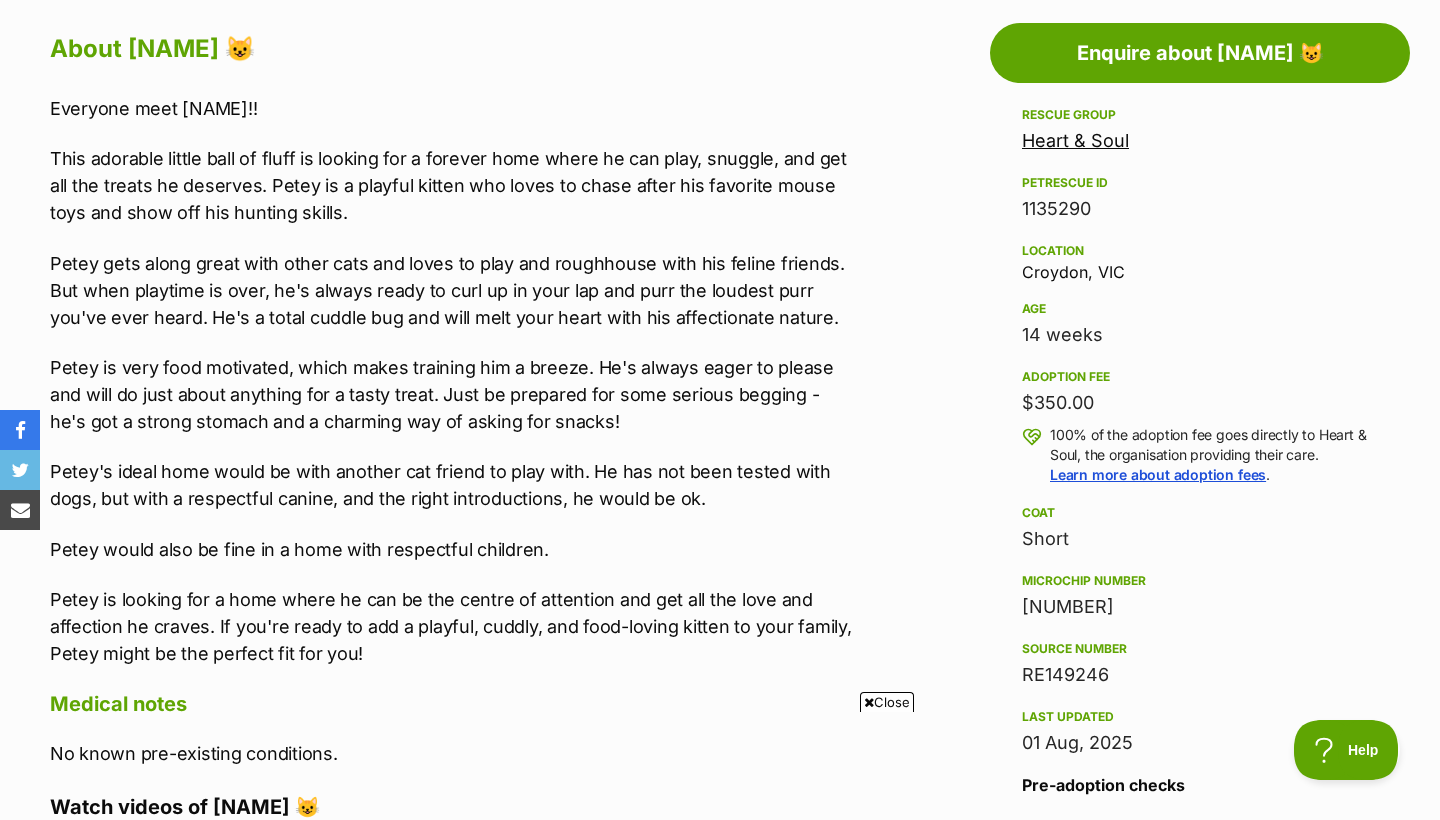 scroll, scrollTop: 0, scrollLeft: 0, axis: both 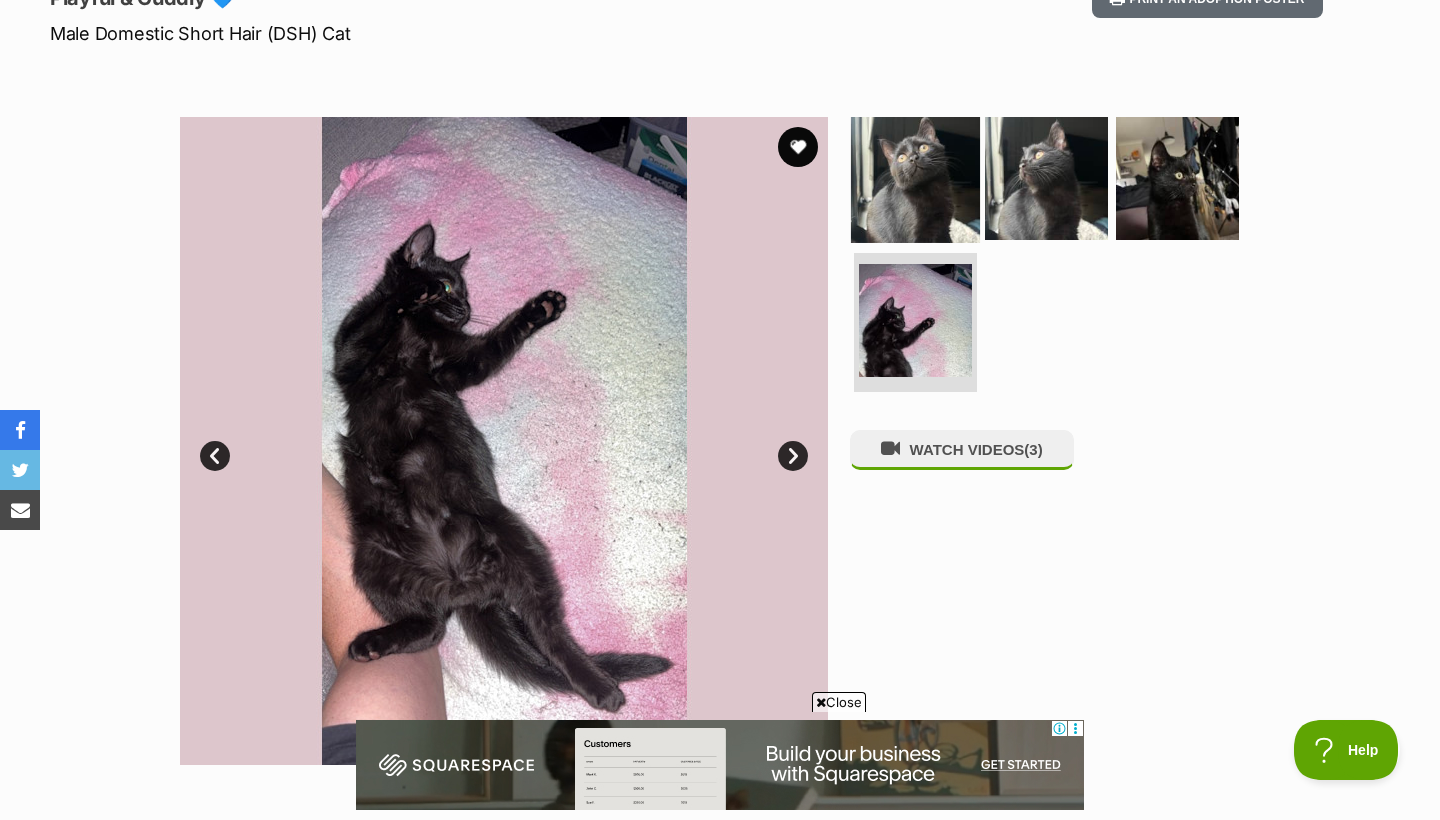 click at bounding box center [915, 178] 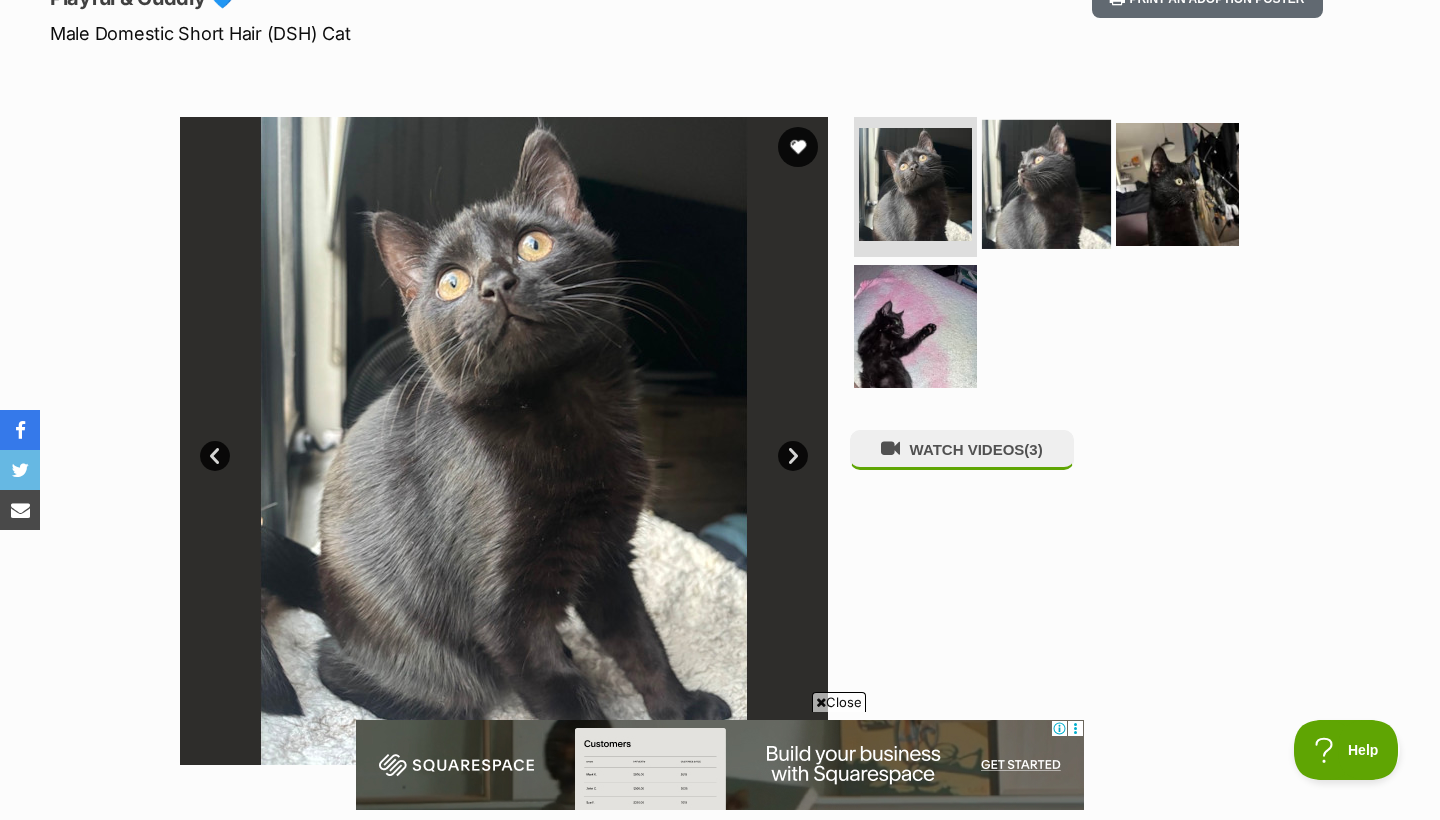 click at bounding box center [1046, 184] 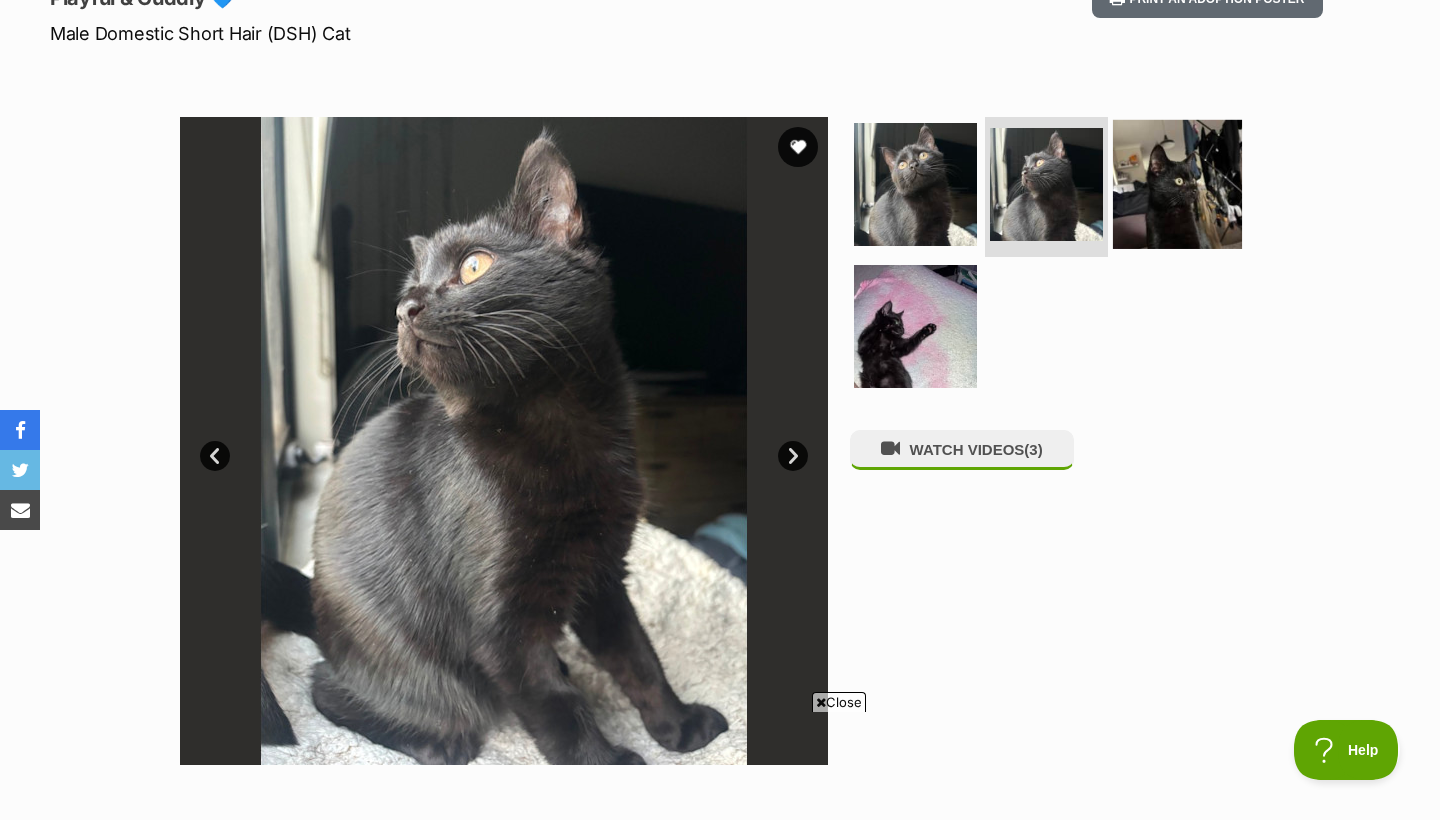 scroll, scrollTop: 0, scrollLeft: 0, axis: both 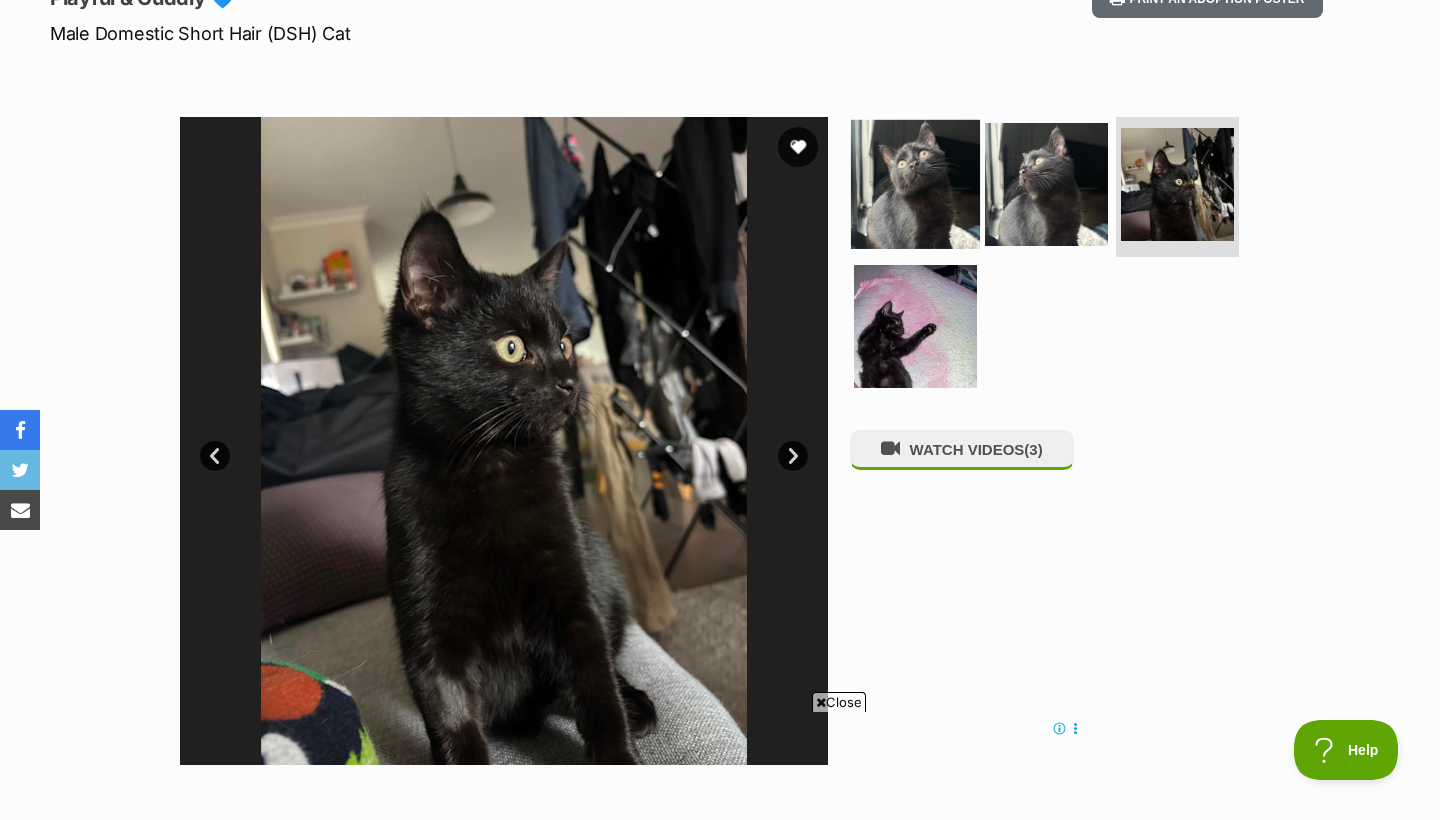 click at bounding box center [915, 184] 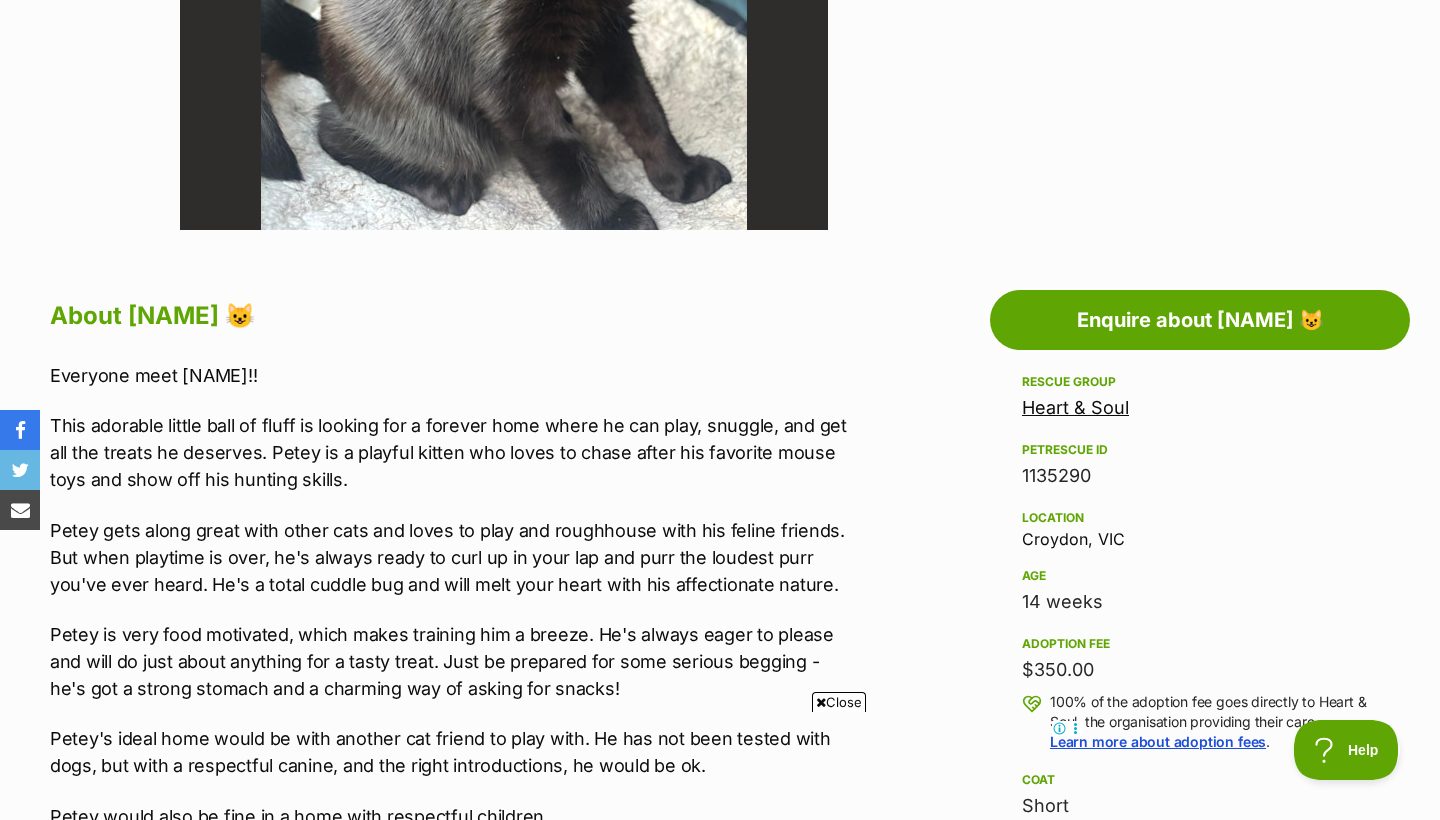 scroll, scrollTop: 835, scrollLeft: 0, axis: vertical 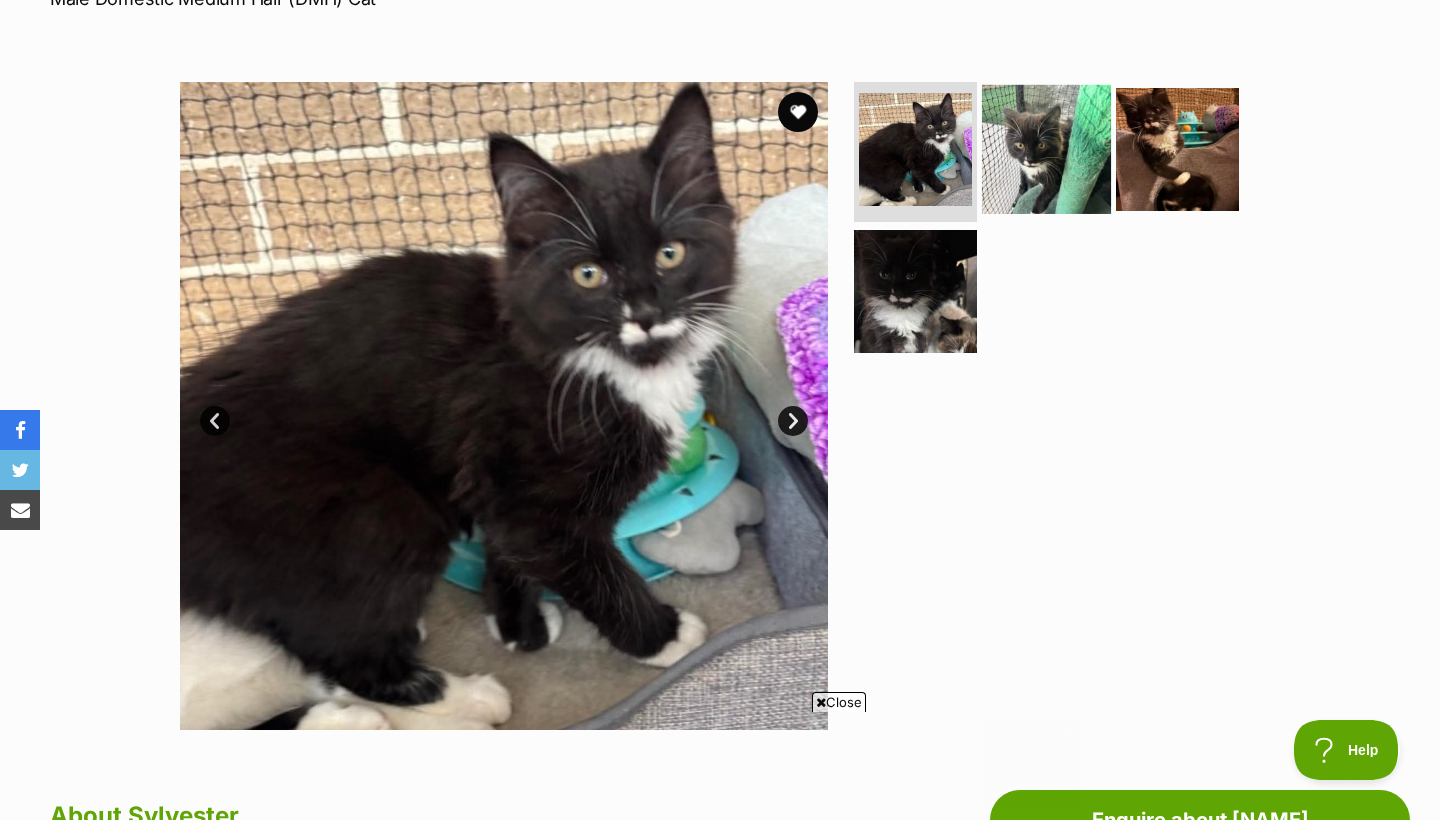 click at bounding box center [1046, 149] 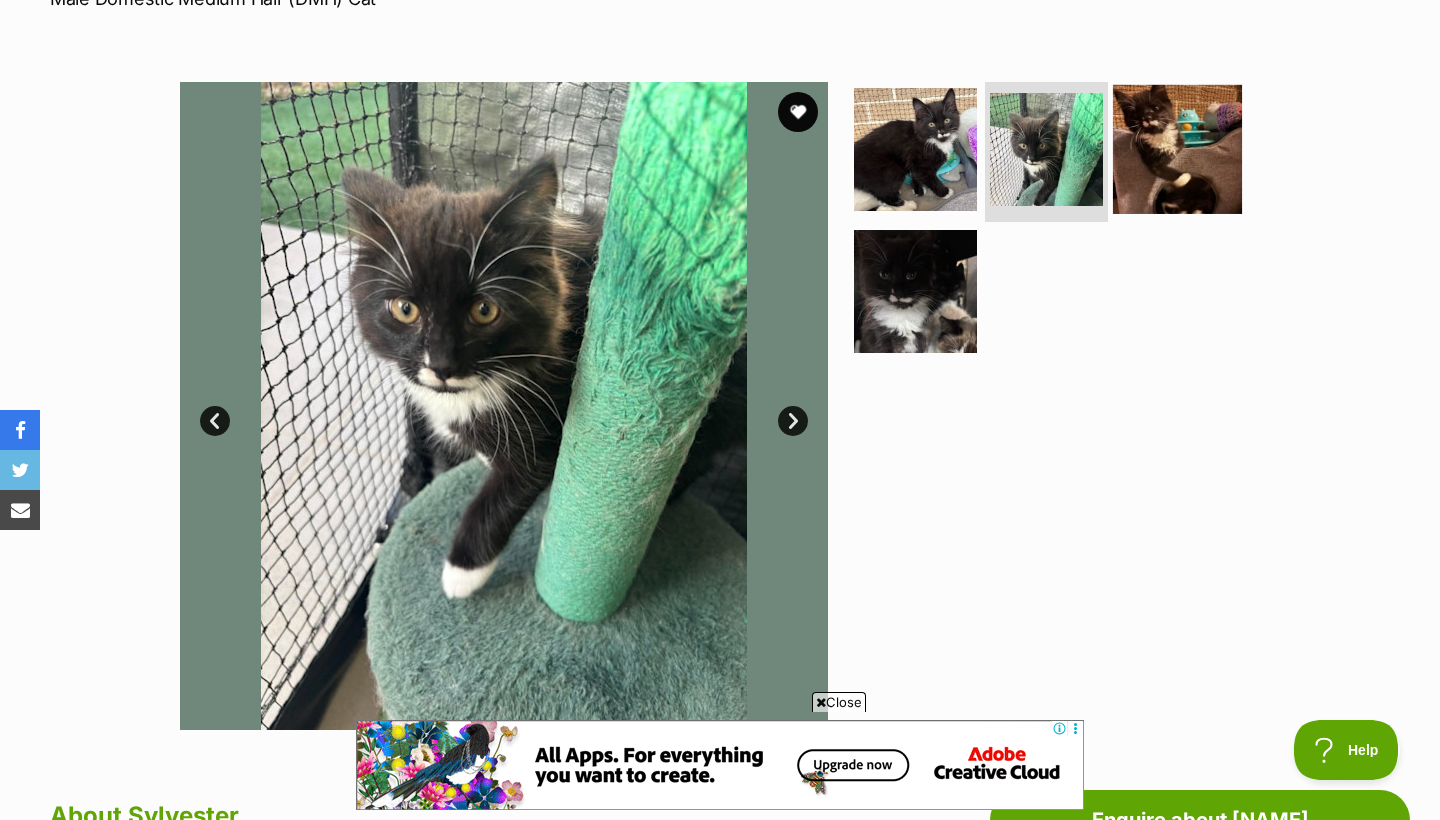 click at bounding box center (1177, 149) 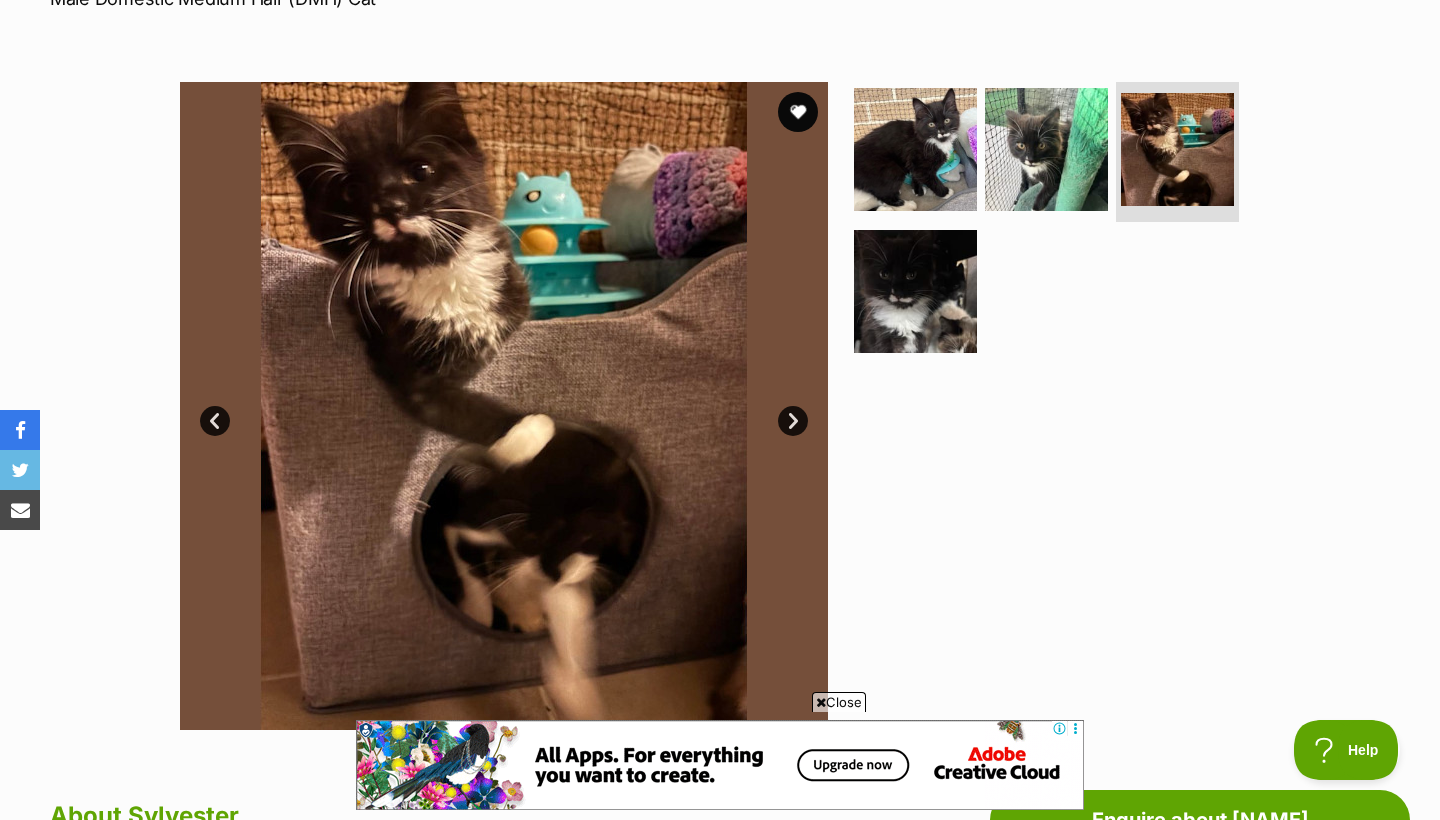 scroll, scrollTop: 0, scrollLeft: 0, axis: both 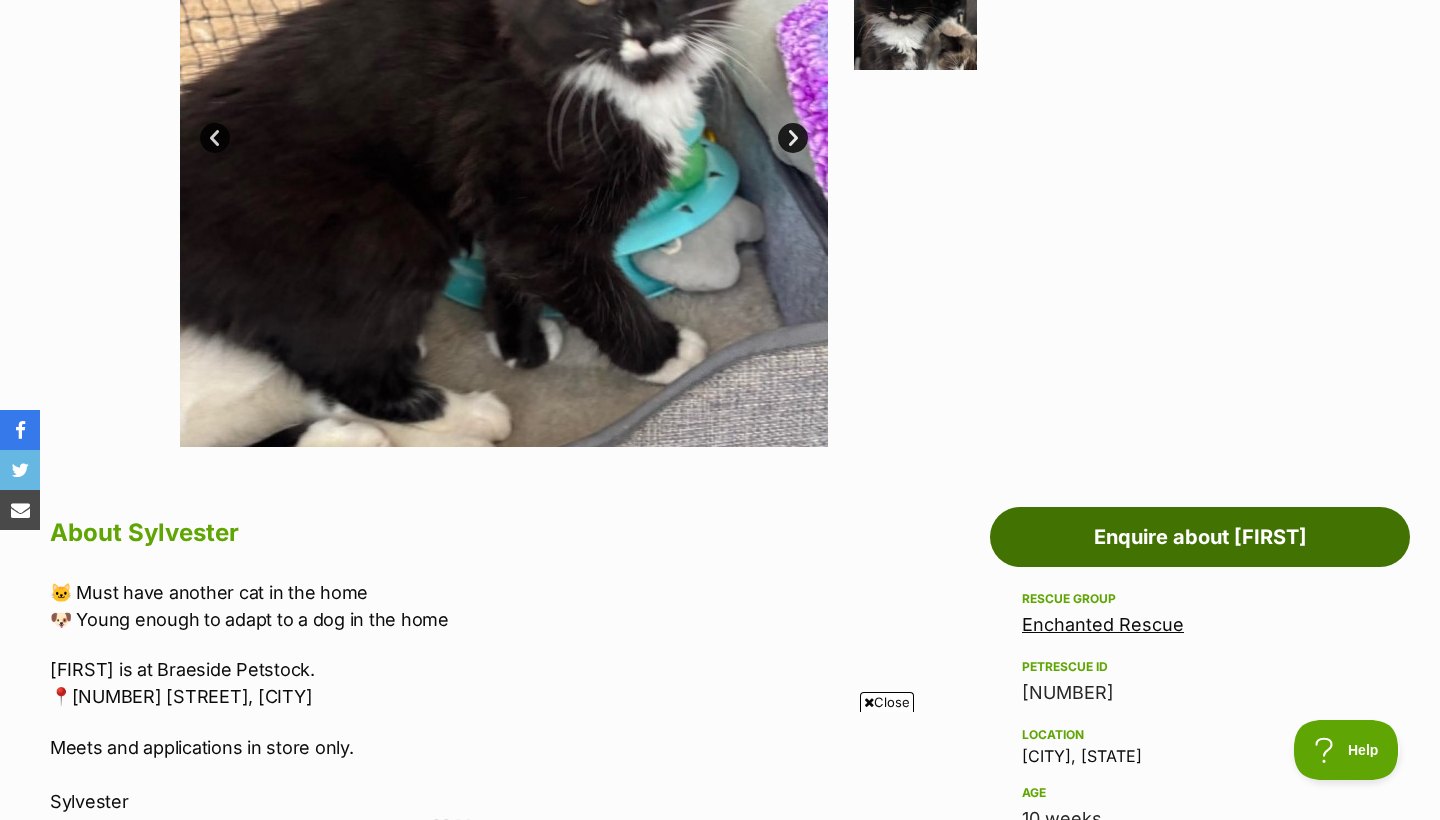 click on "Enquire about Sylvester" at bounding box center [1200, 537] 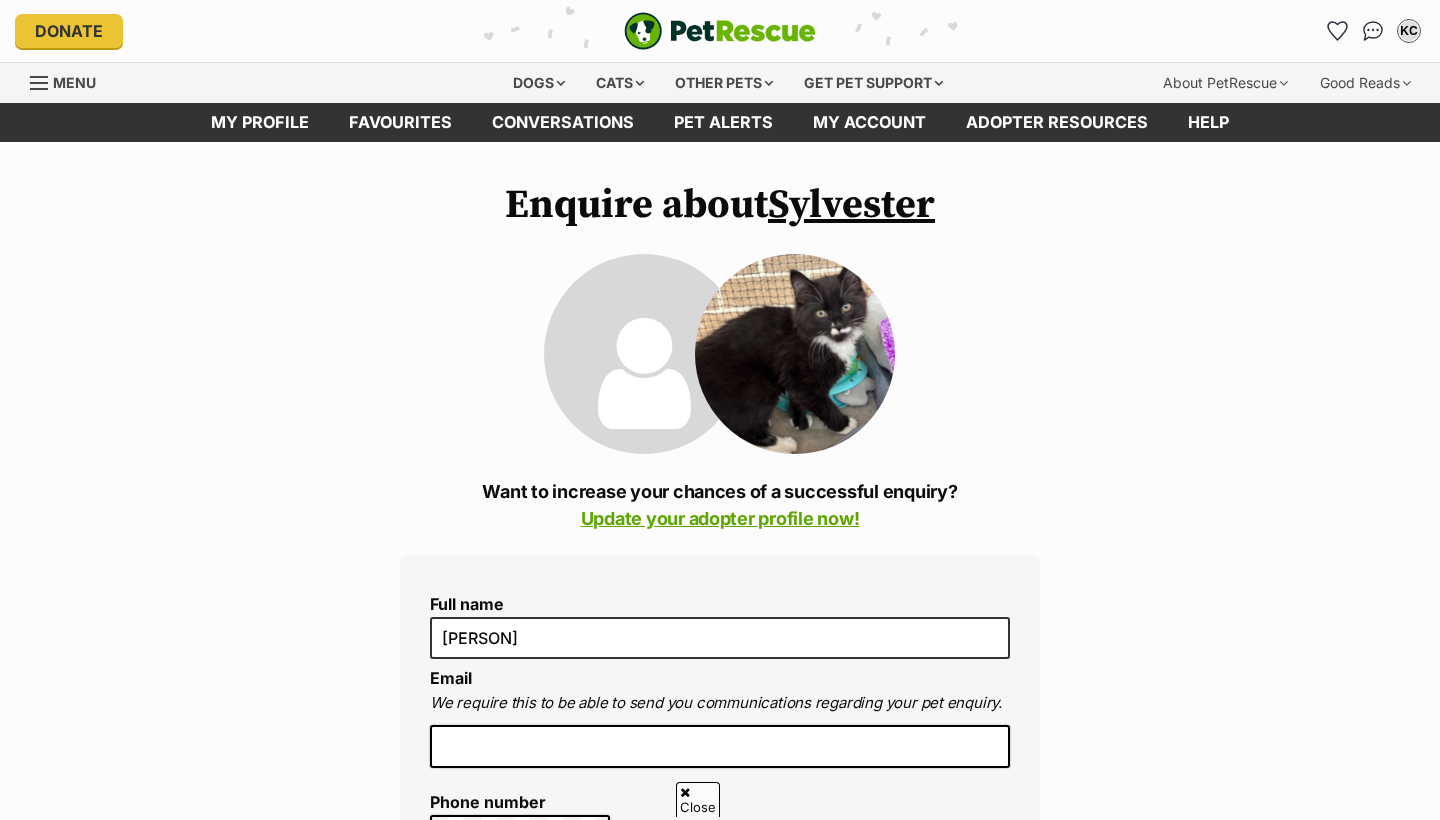 scroll, scrollTop: 210, scrollLeft: 0, axis: vertical 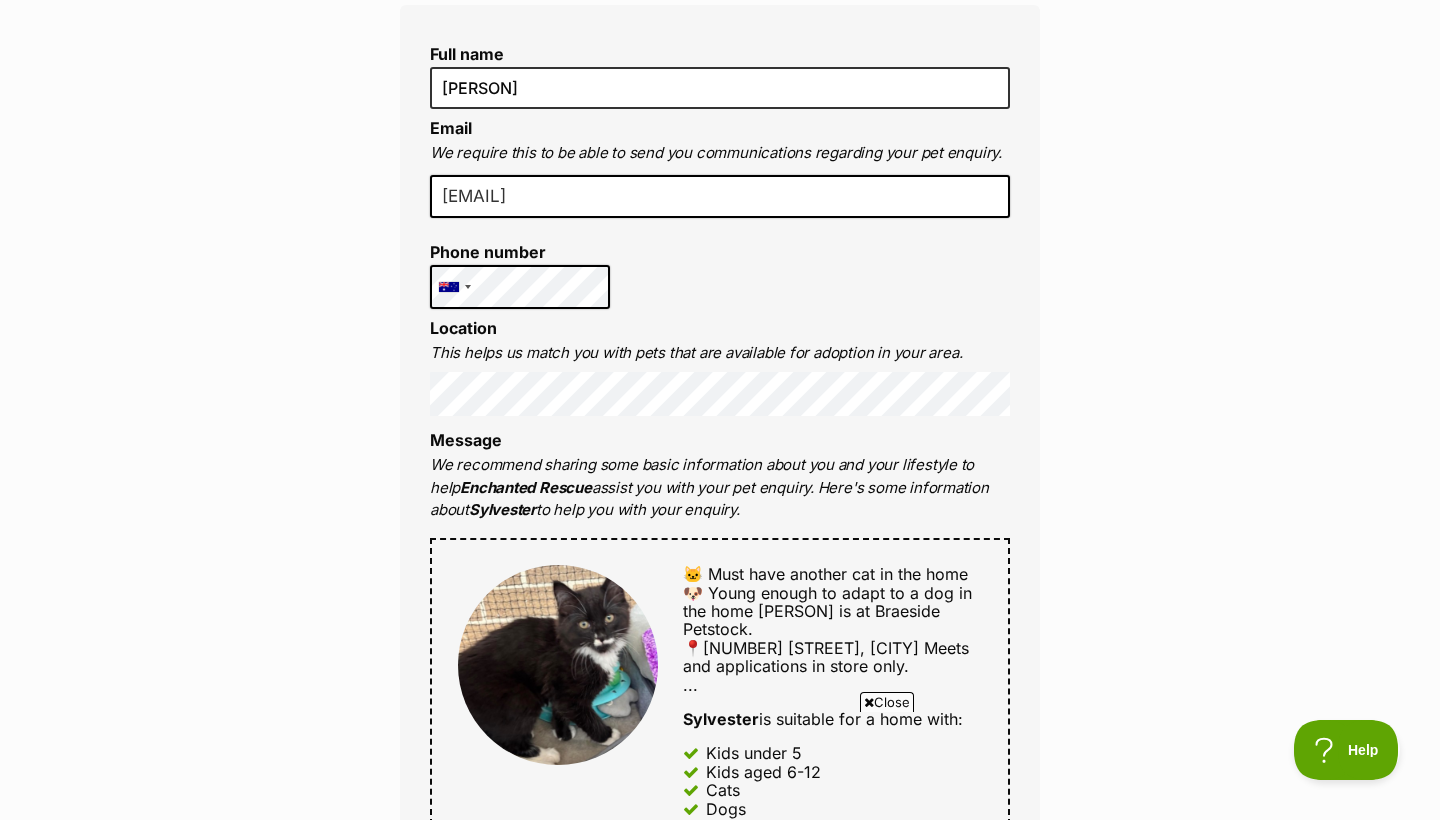 type on "kate.coffey1996@hotmail.com" 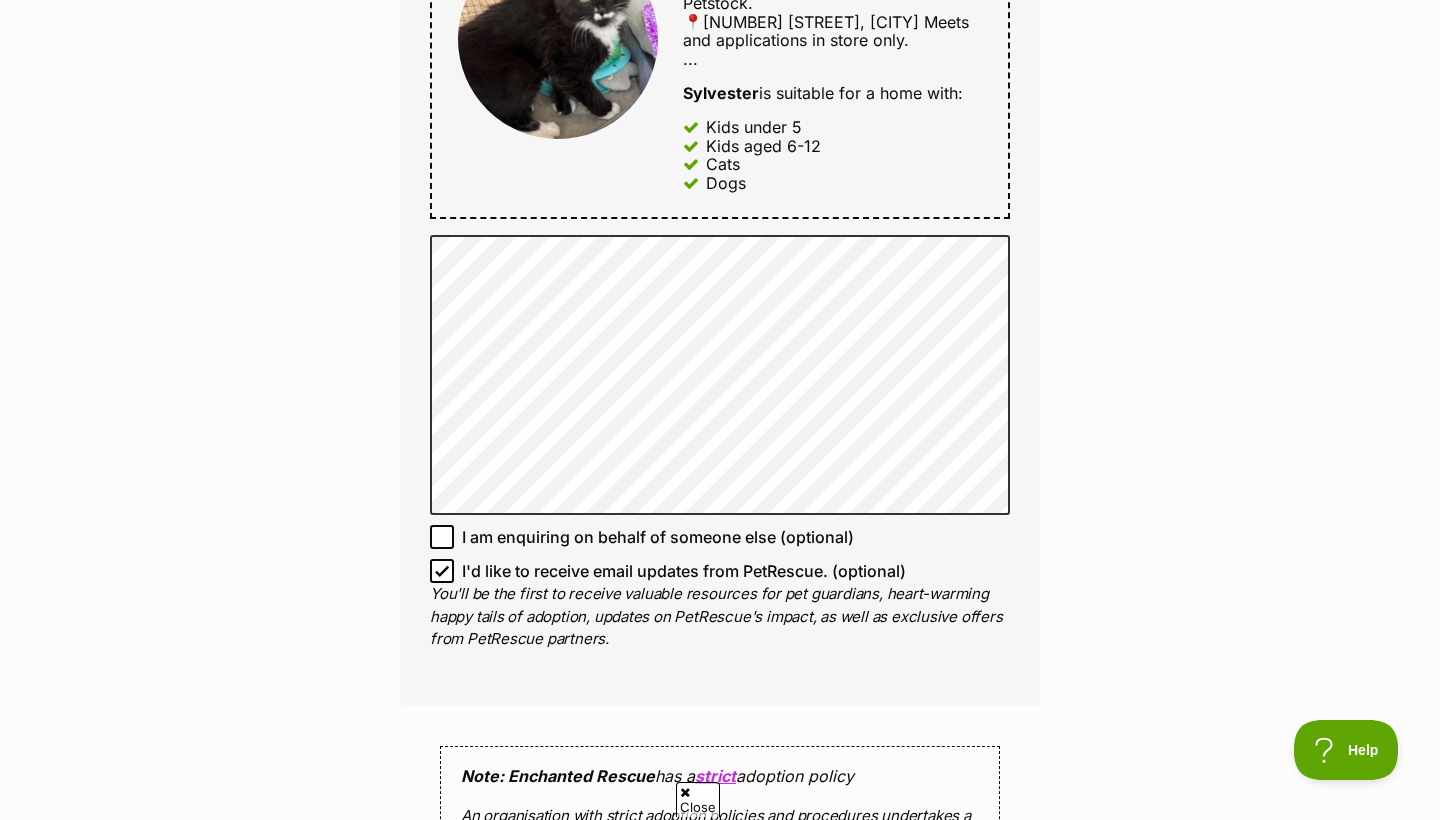 scroll, scrollTop: 0, scrollLeft: 0, axis: both 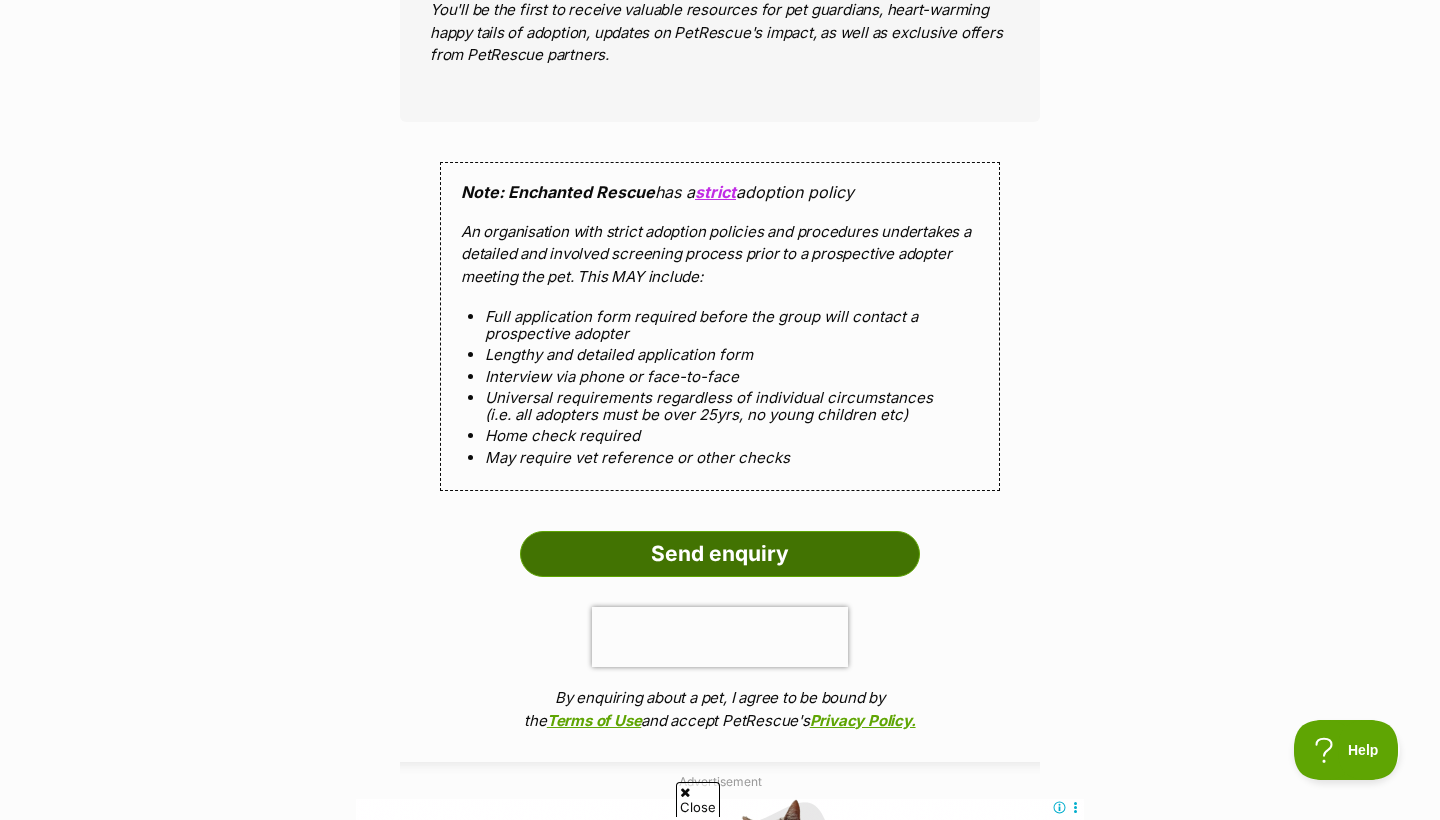 click on "Send enquiry" at bounding box center [720, 554] 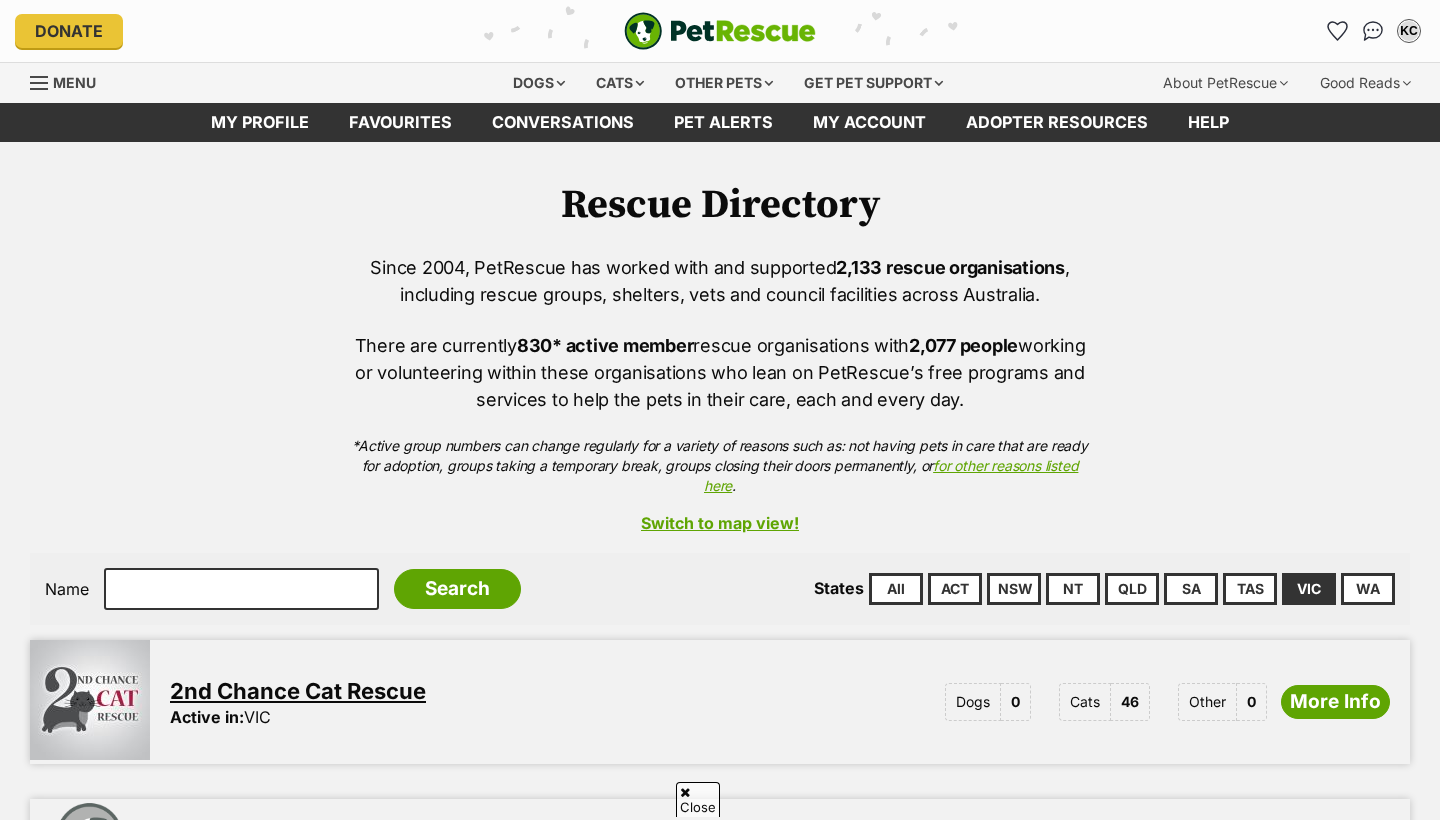 scroll, scrollTop: -3, scrollLeft: 0, axis: vertical 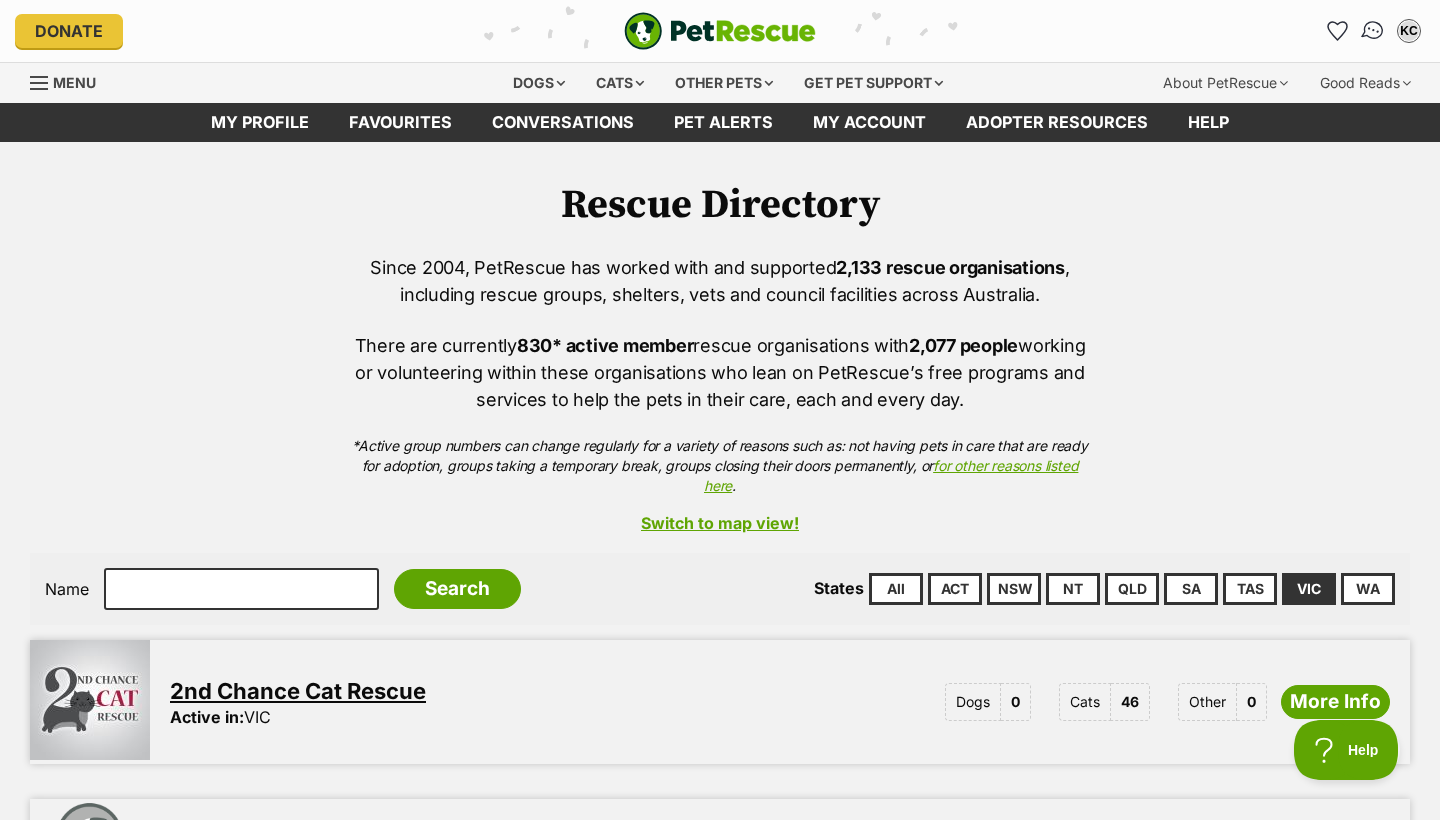 click at bounding box center [1373, 31] 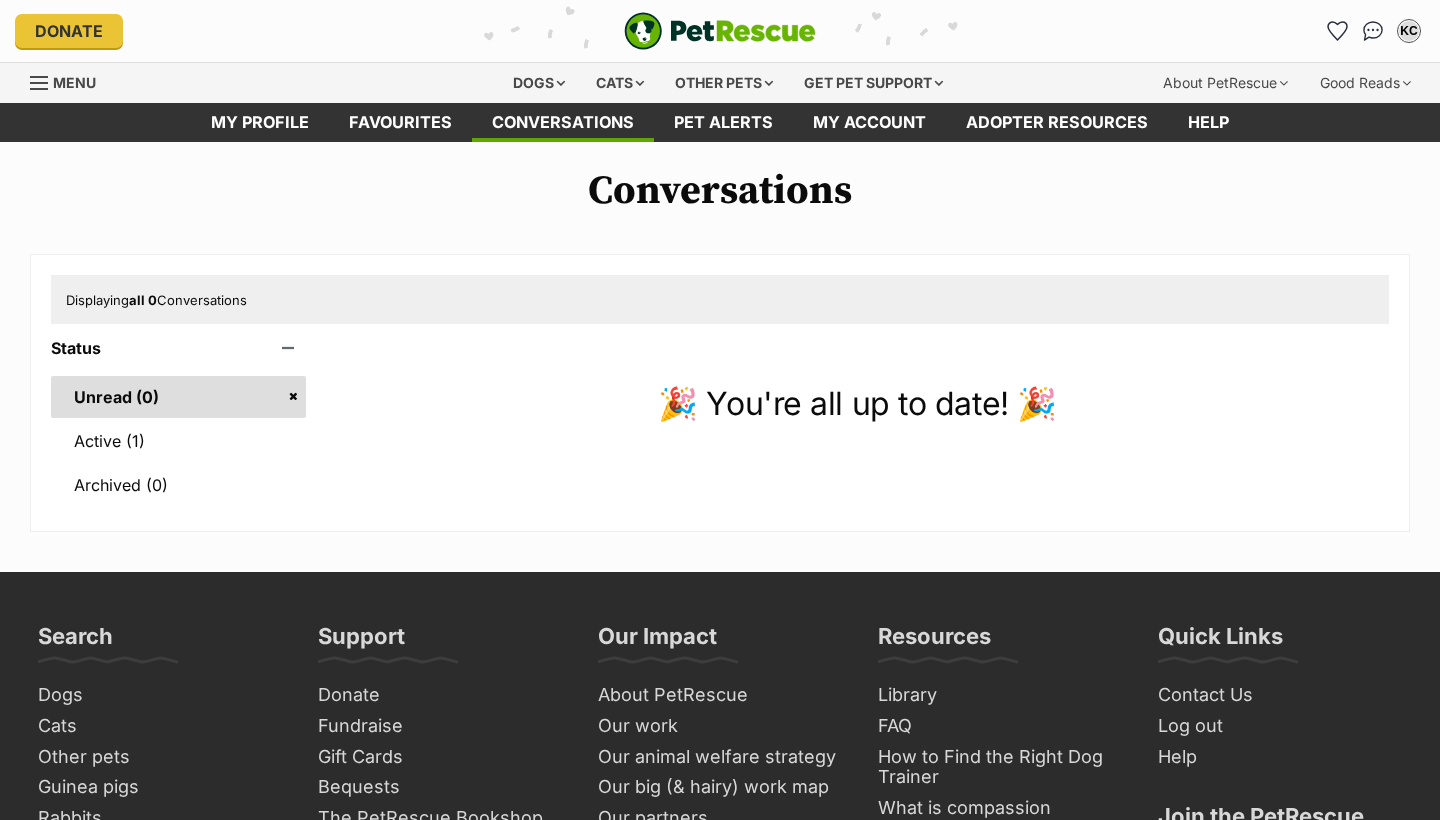 scroll, scrollTop: 0, scrollLeft: 0, axis: both 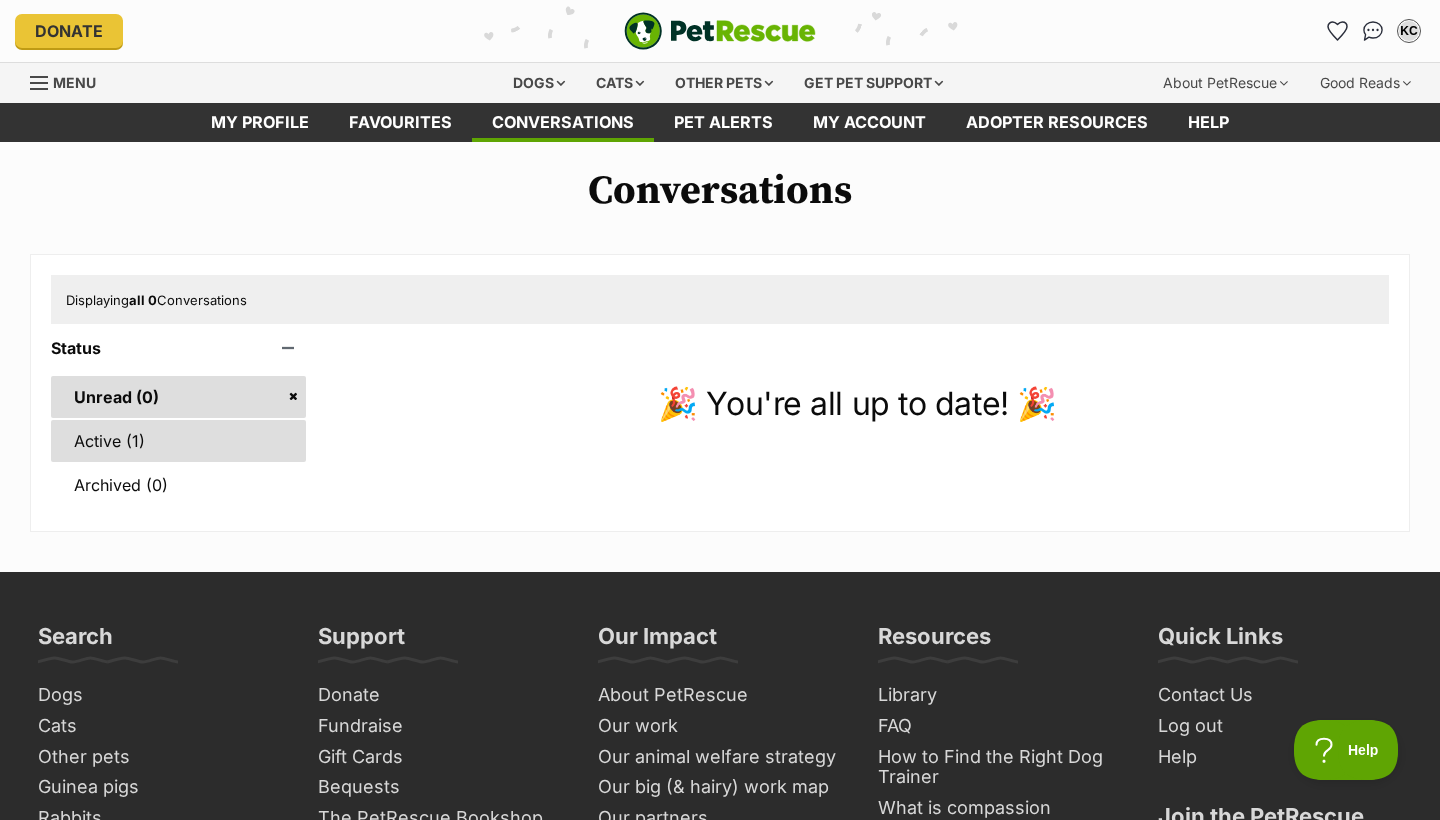 click on "Active (1)" at bounding box center [178, 441] 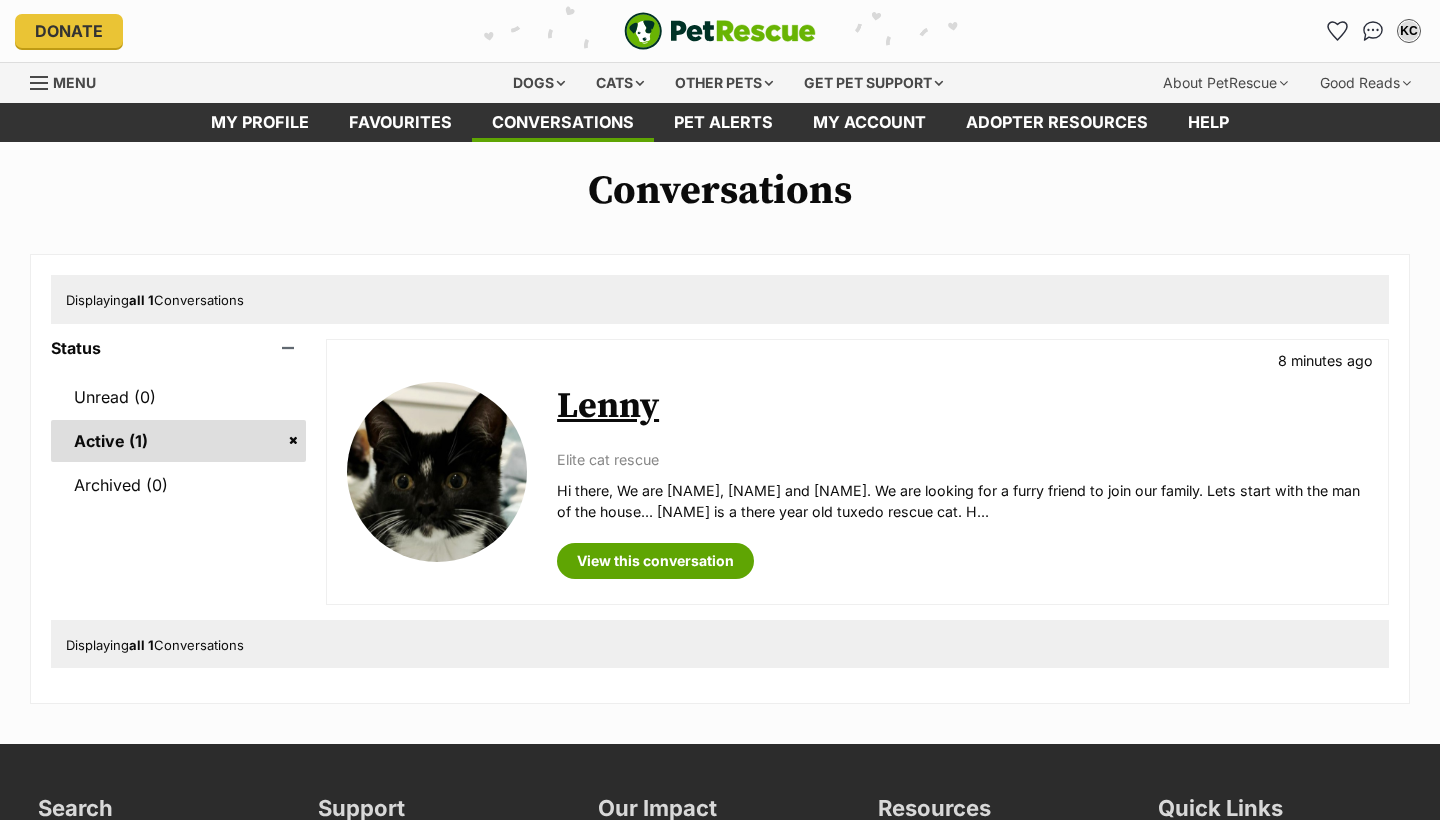 scroll, scrollTop: 0, scrollLeft: 0, axis: both 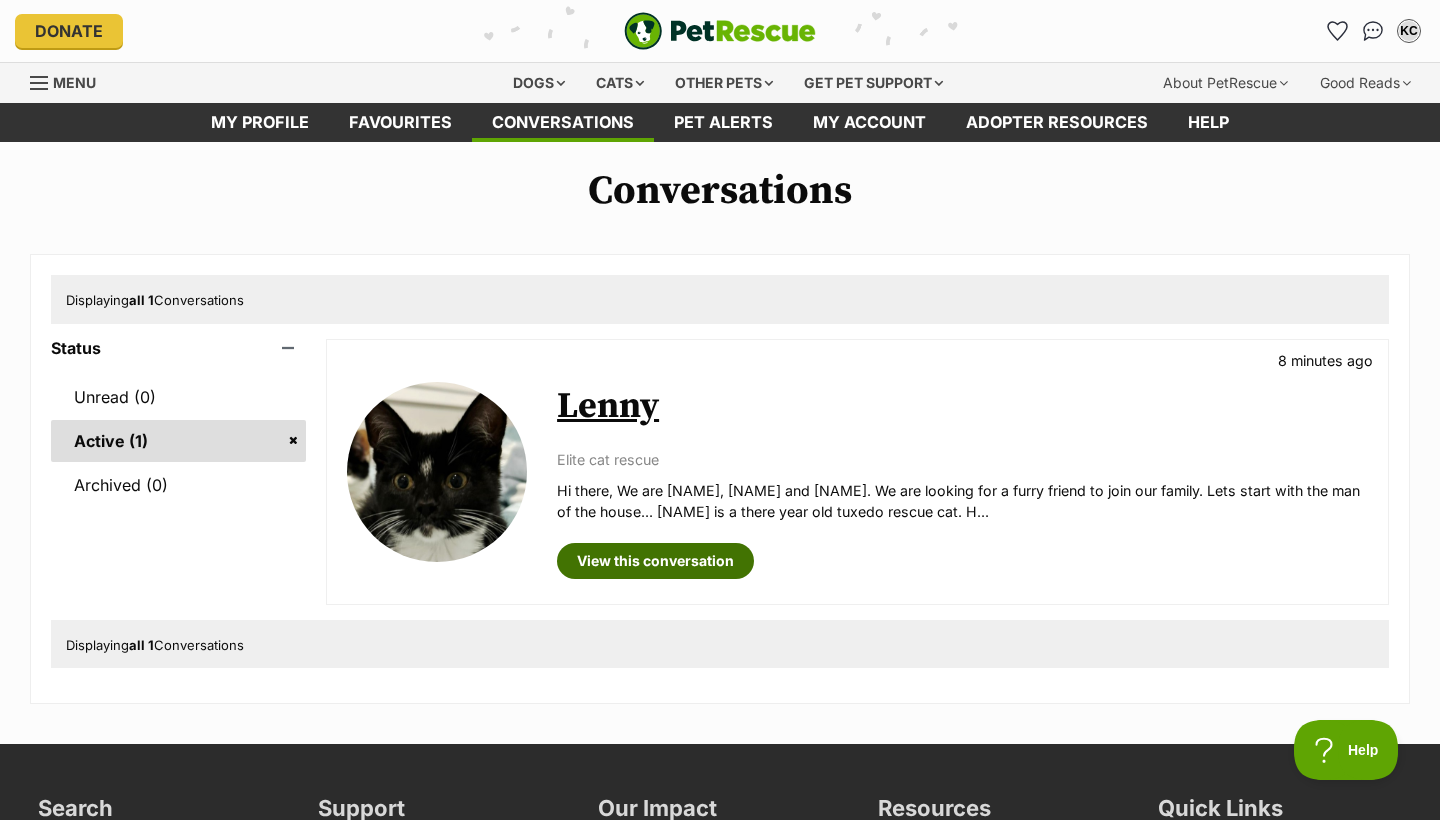 click on "View this conversation" at bounding box center (655, 561) 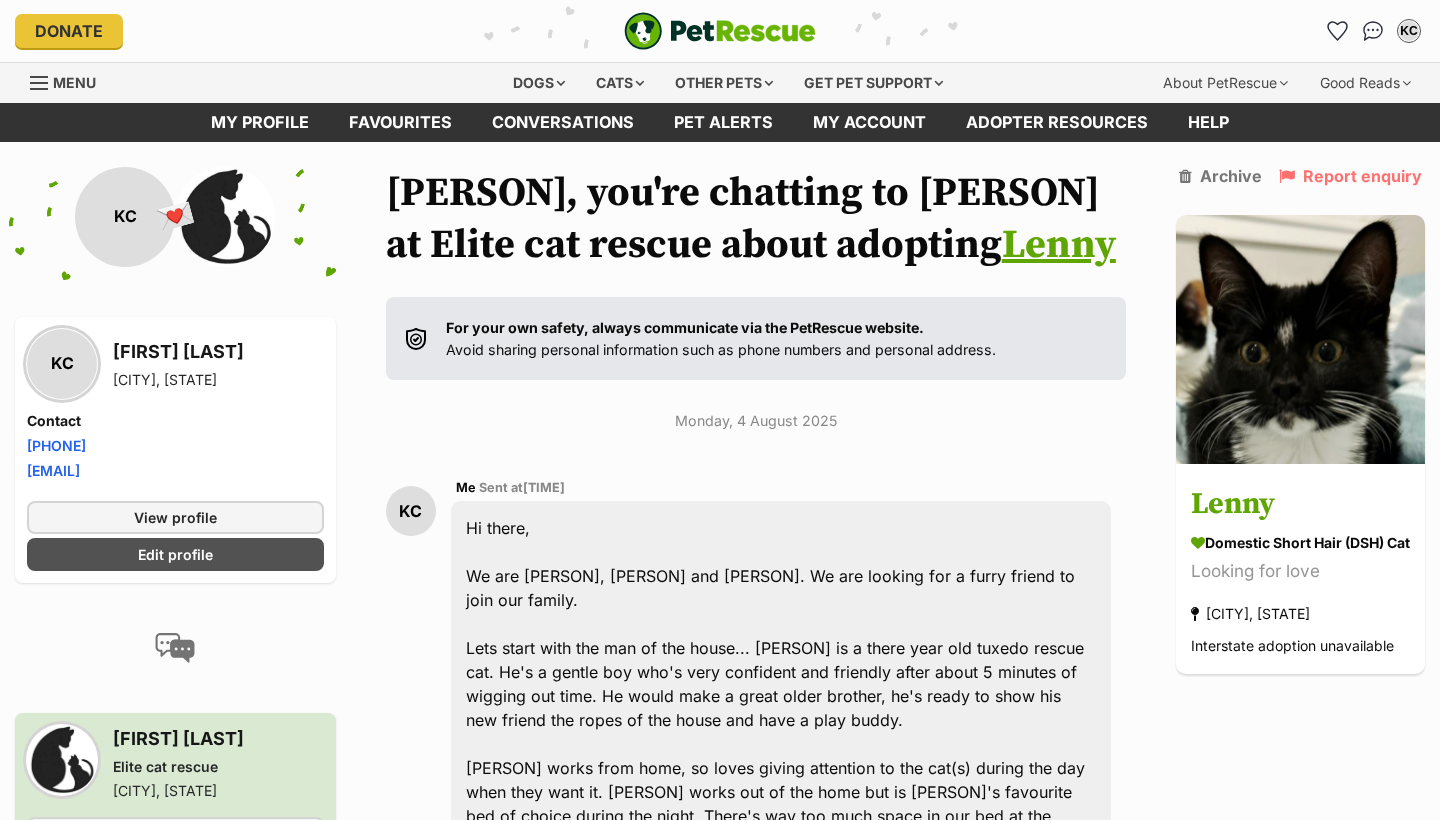 scroll, scrollTop: 257, scrollLeft: 0, axis: vertical 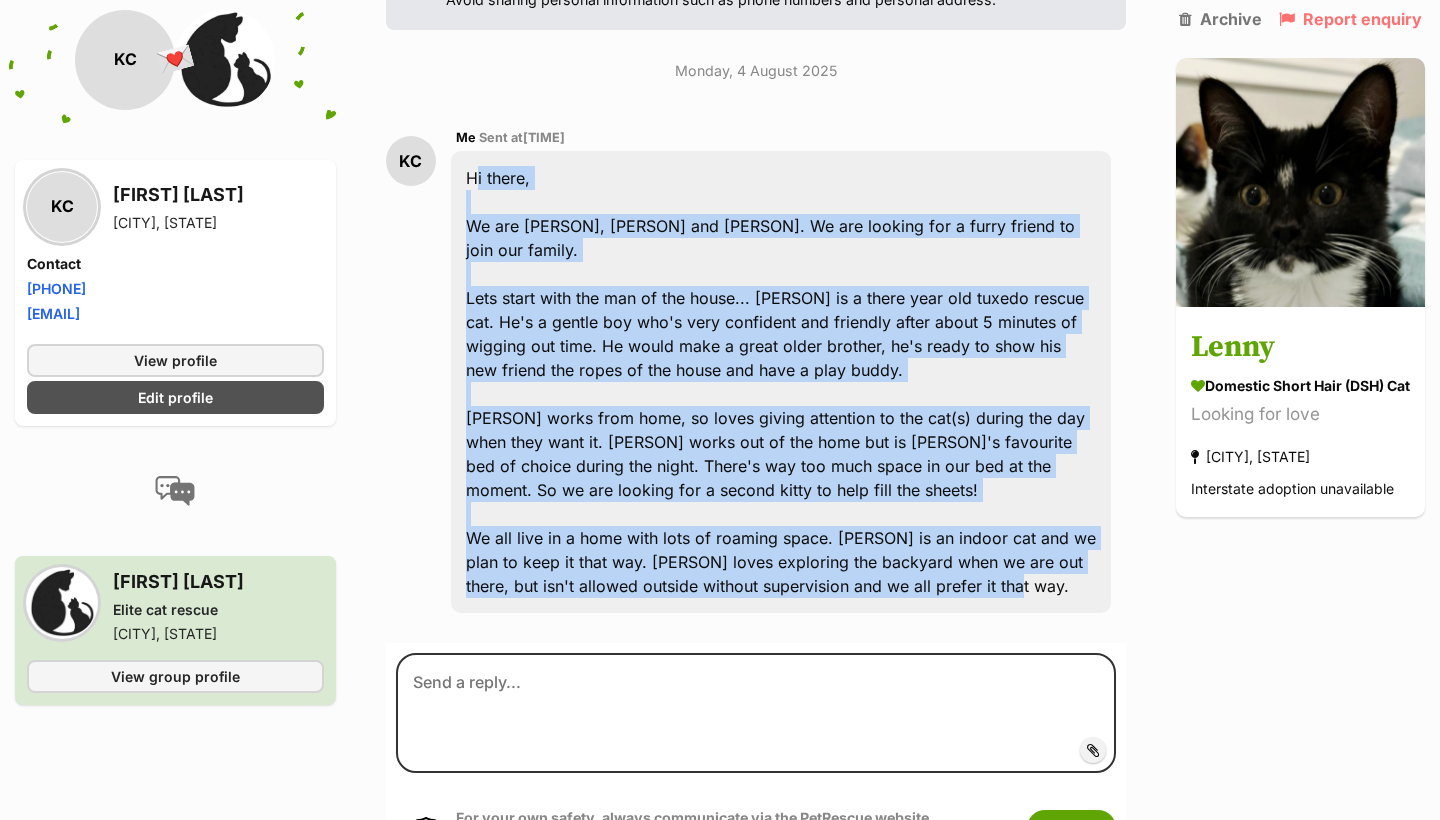 drag, startPoint x: 466, startPoint y: 172, endPoint x: 990, endPoint y: 564, distance: 654.4005 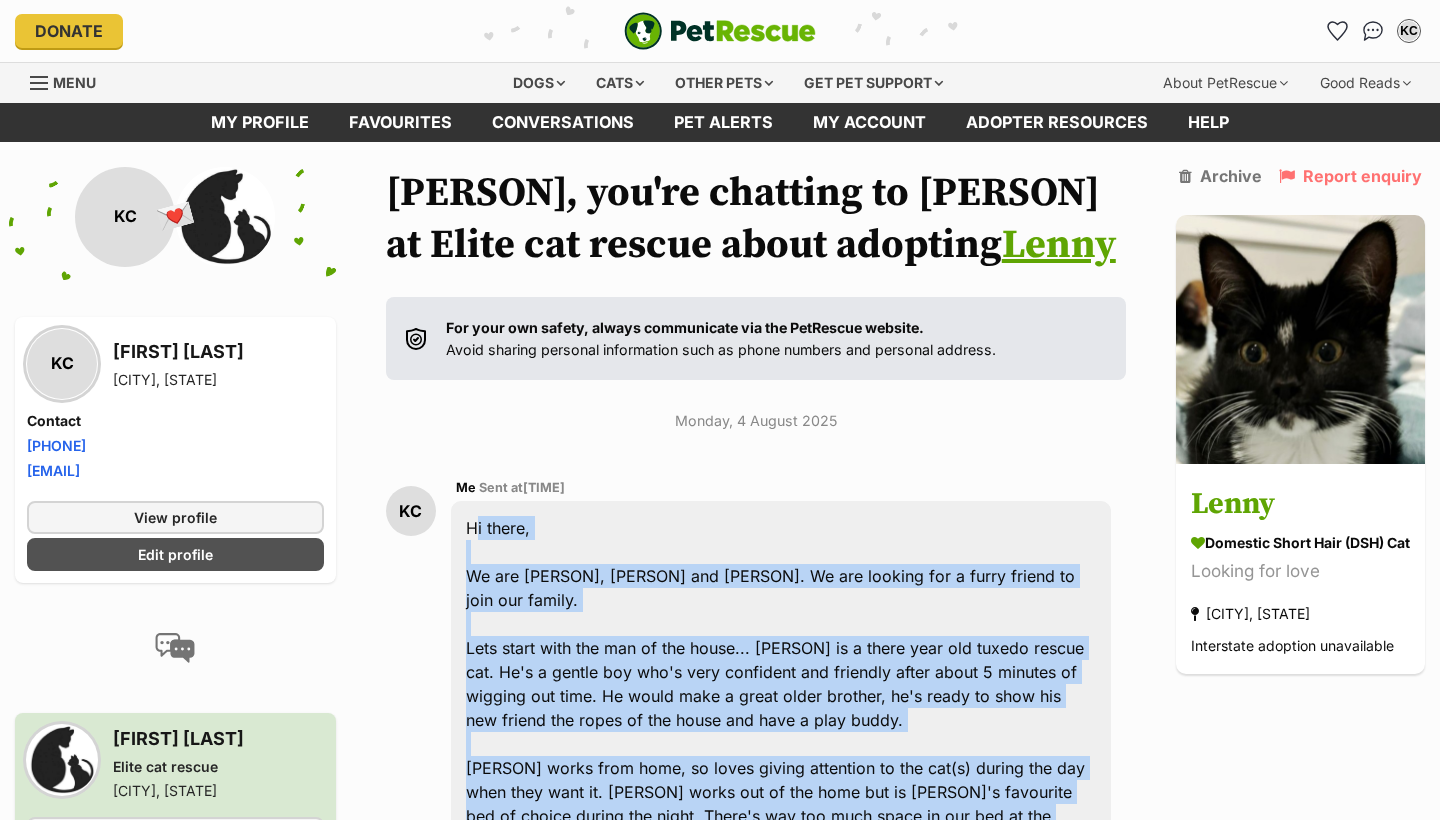 scroll, scrollTop: 0, scrollLeft: 0, axis: both 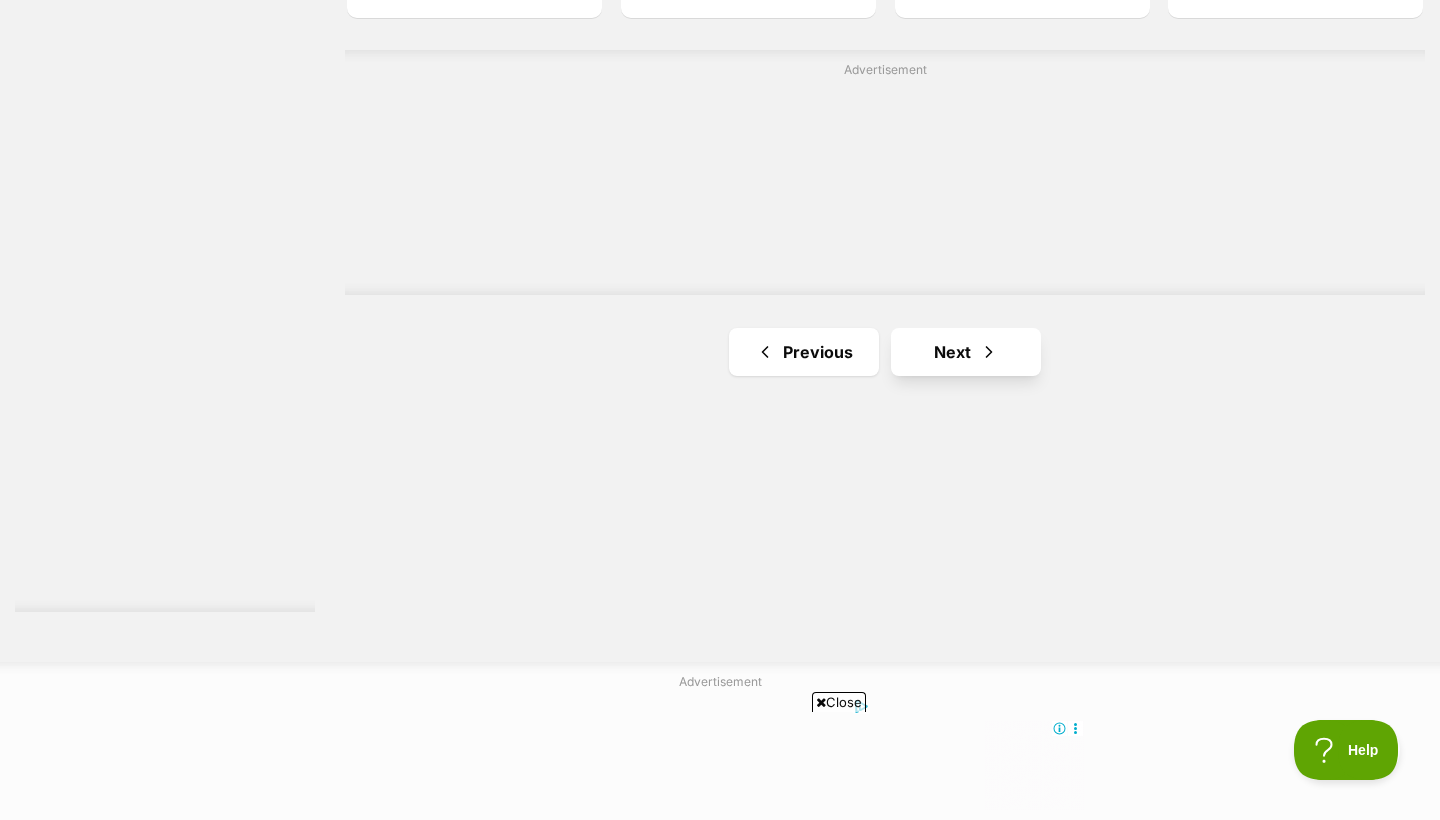 click on "Next" at bounding box center [966, 352] 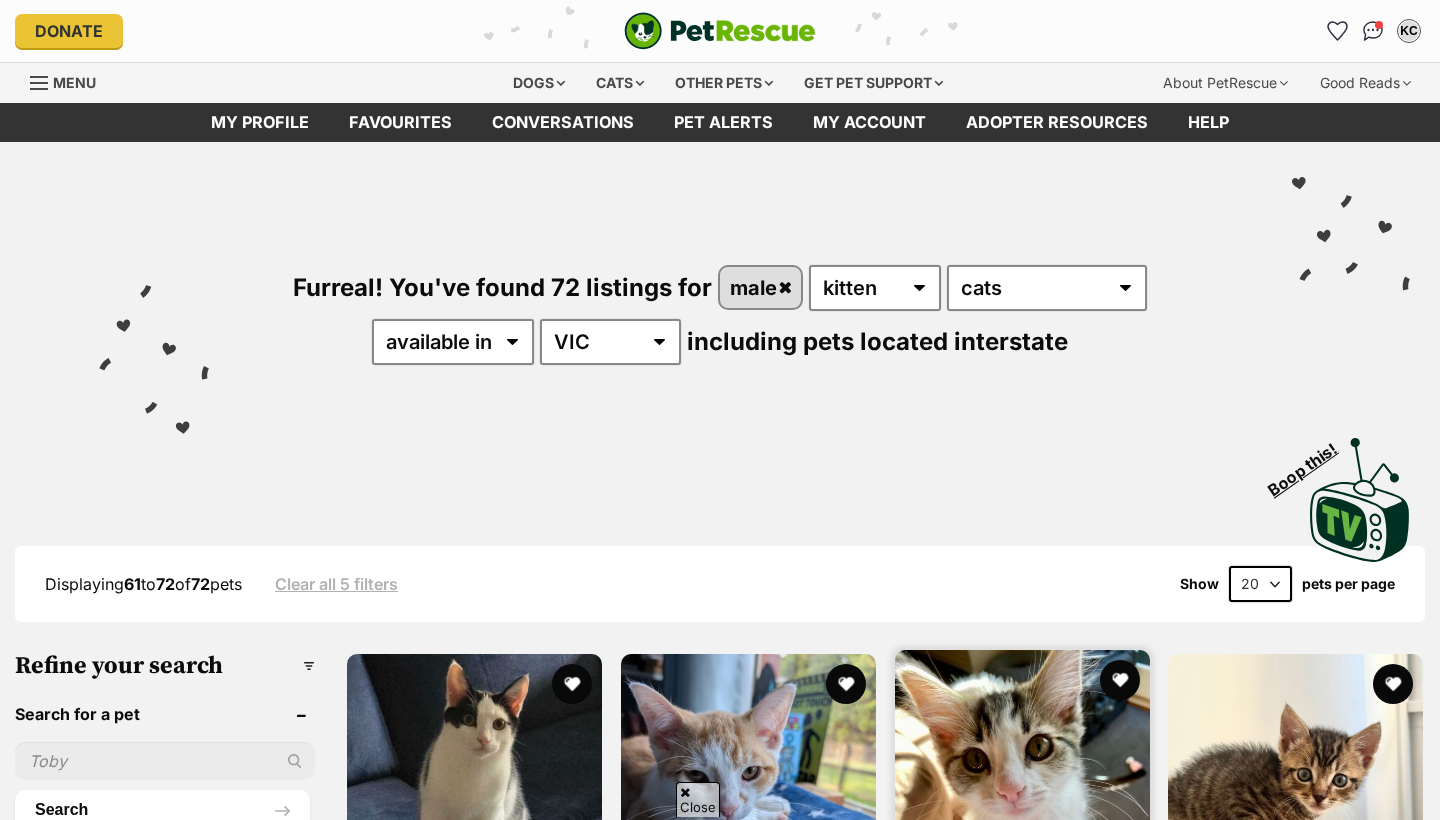 scroll, scrollTop: 476, scrollLeft: 0, axis: vertical 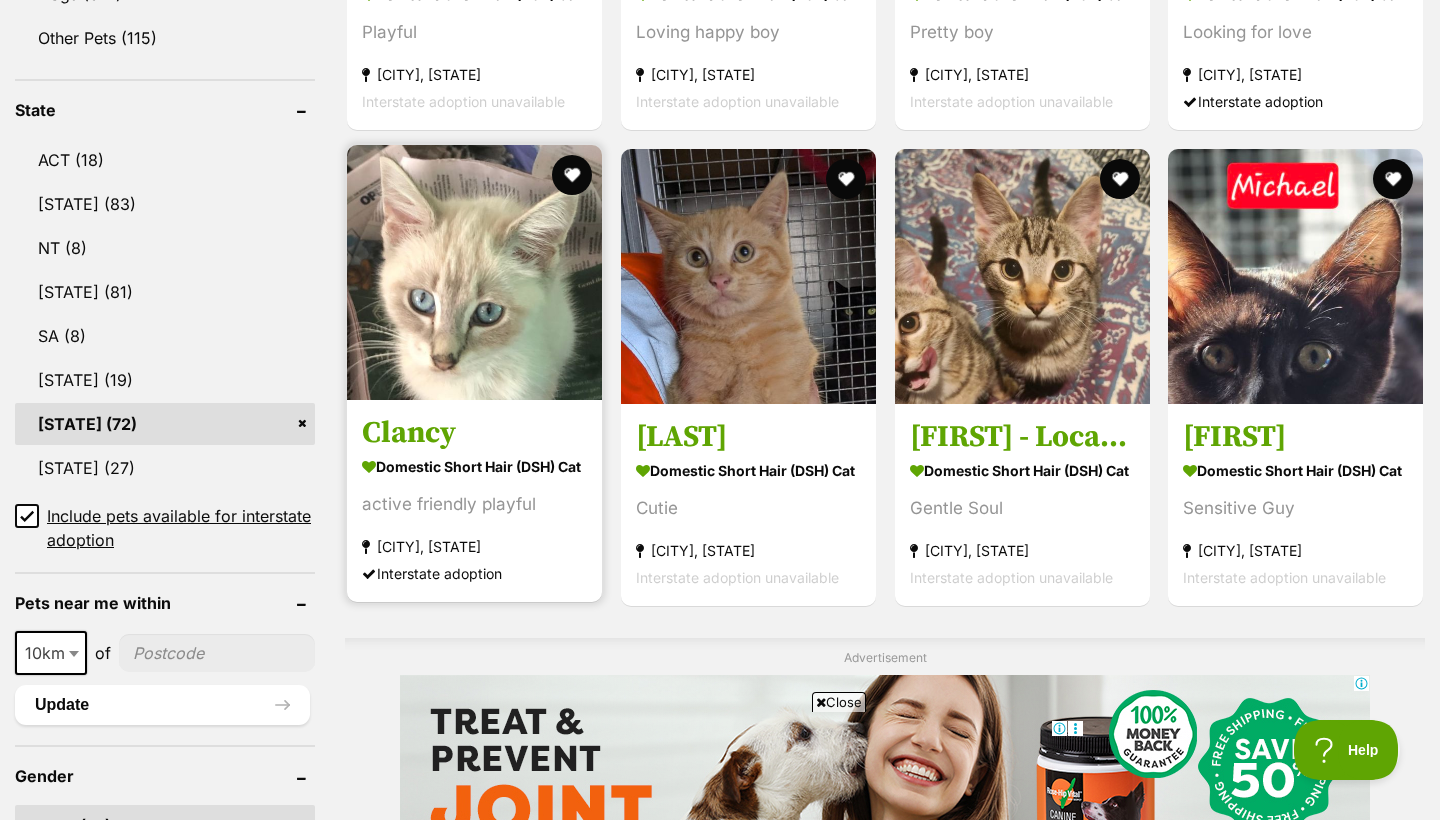 click on "Clancy" at bounding box center (474, 433) 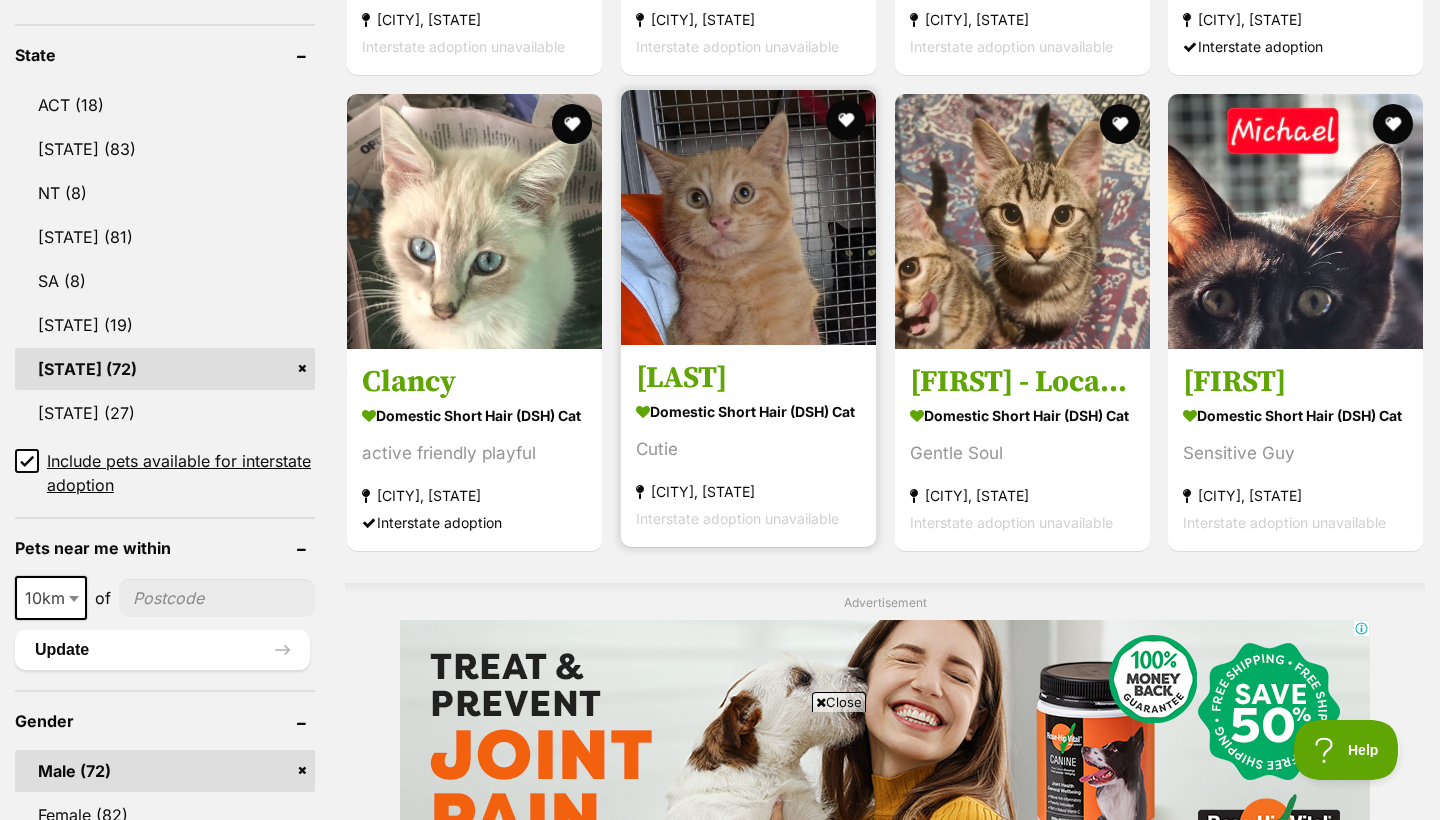 scroll, scrollTop: 0, scrollLeft: 0, axis: both 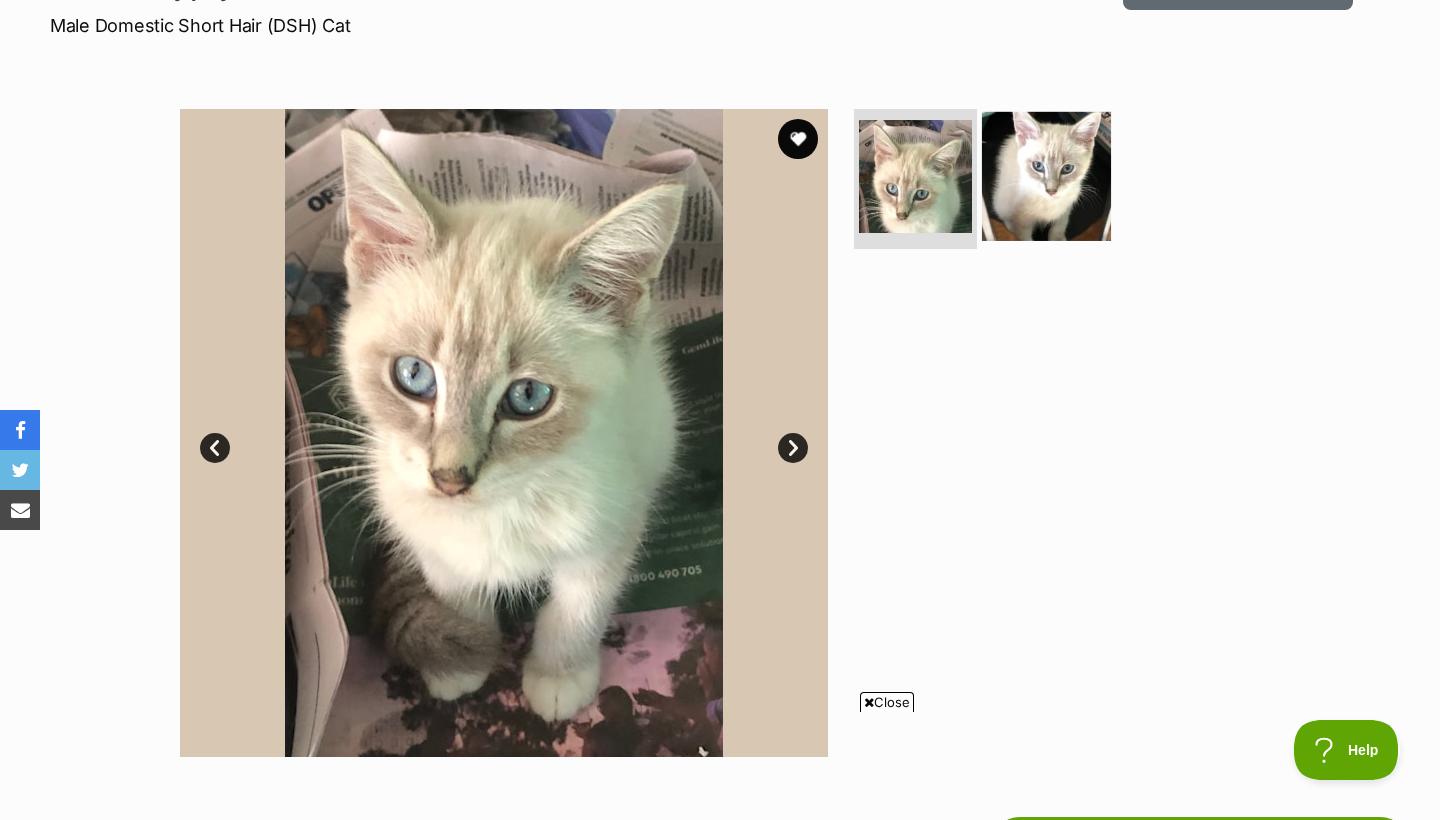 click at bounding box center (1046, 176) 